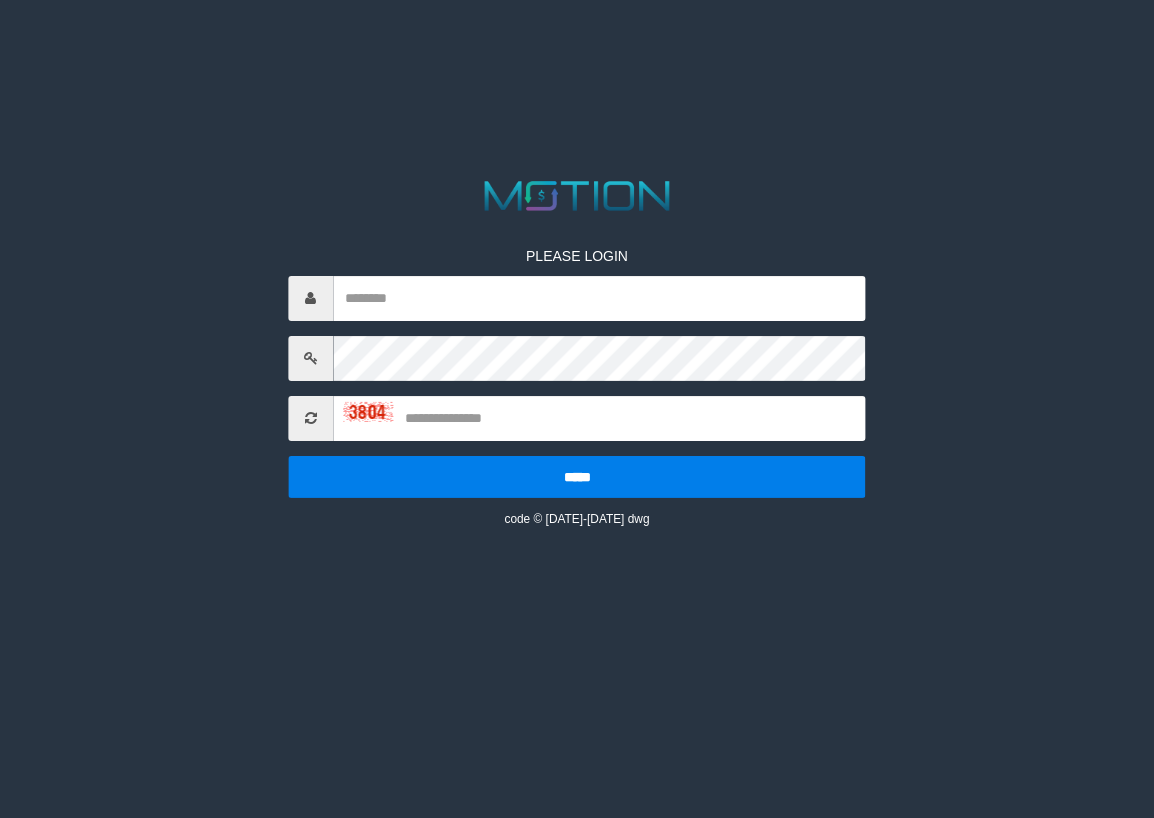 scroll, scrollTop: 0, scrollLeft: 0, axis: both 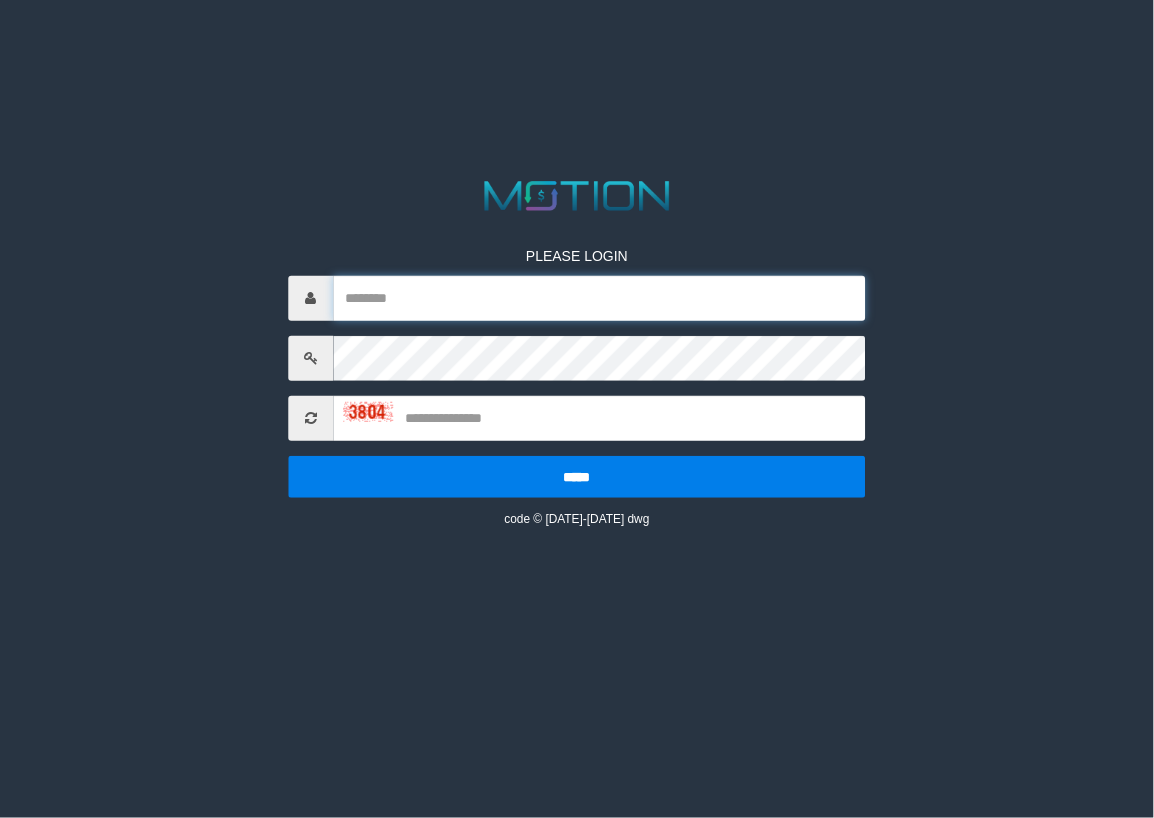 type on "*********" 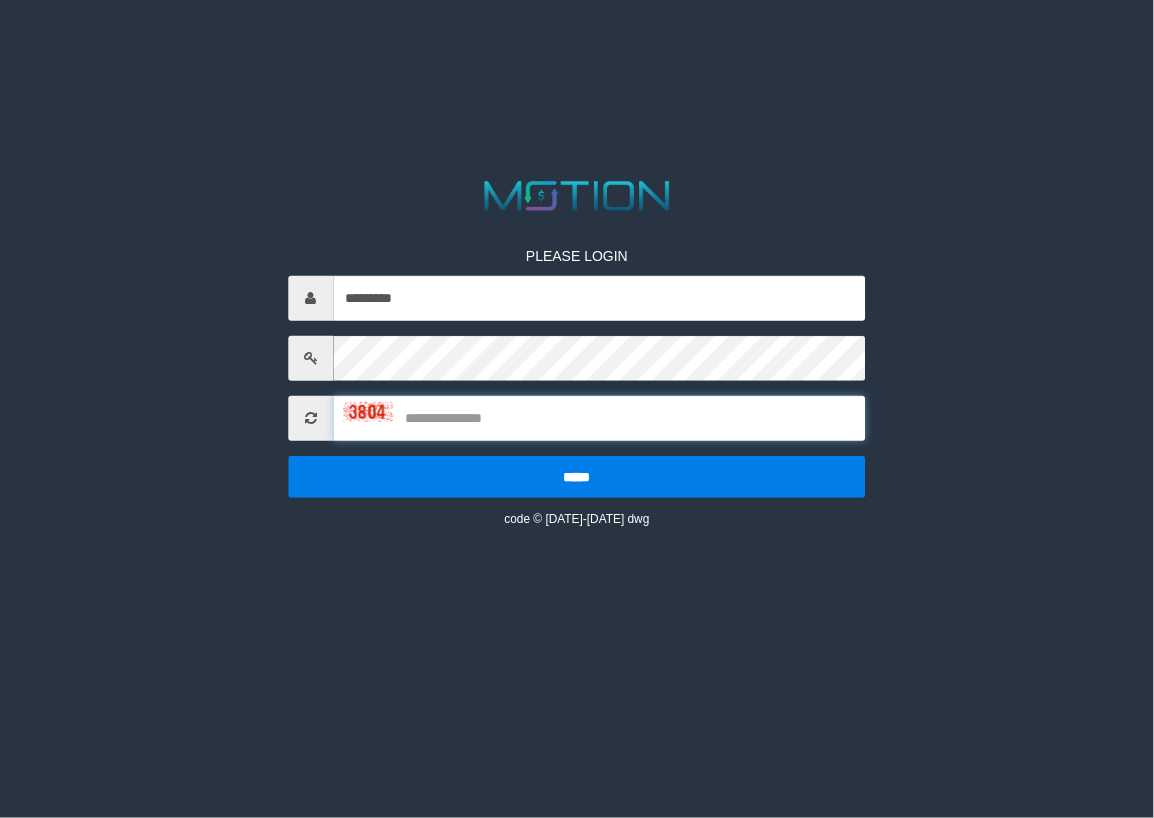 click at bounding box center (599, 418) 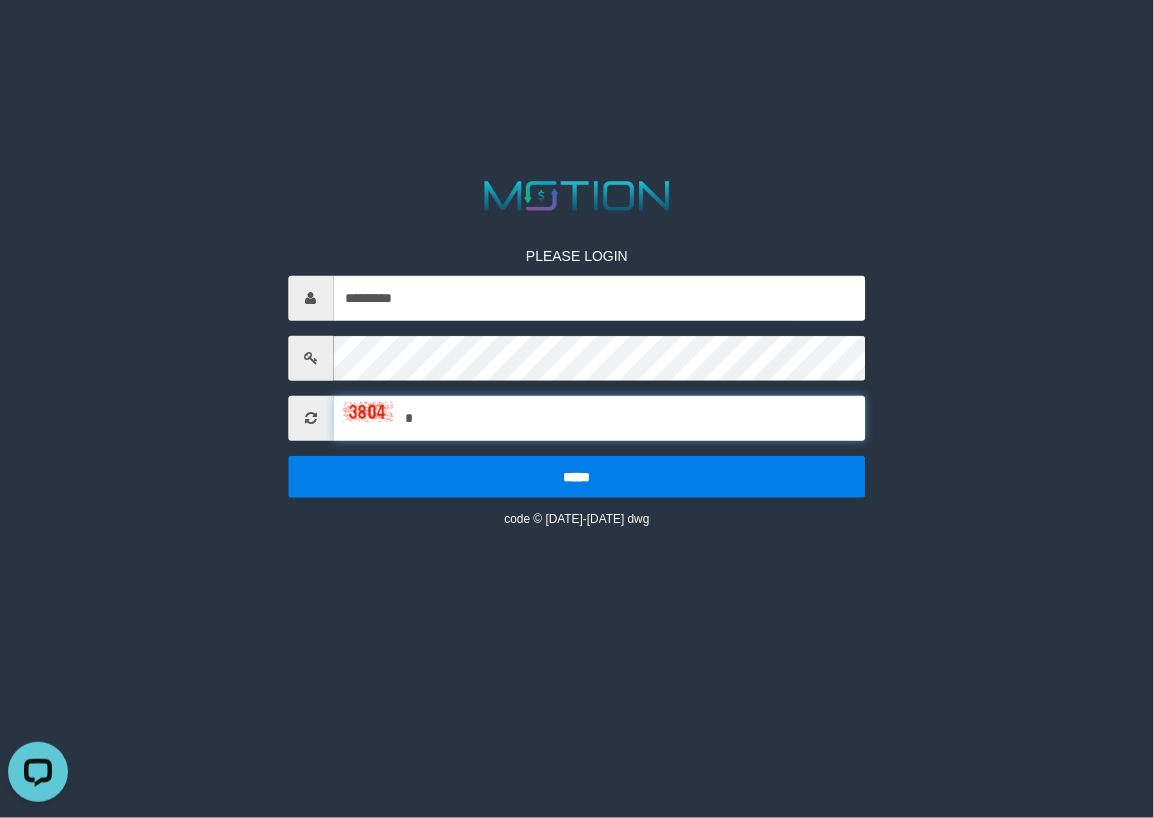 scroll, scrollTop: 0, scrollLeft: 0, axis: both 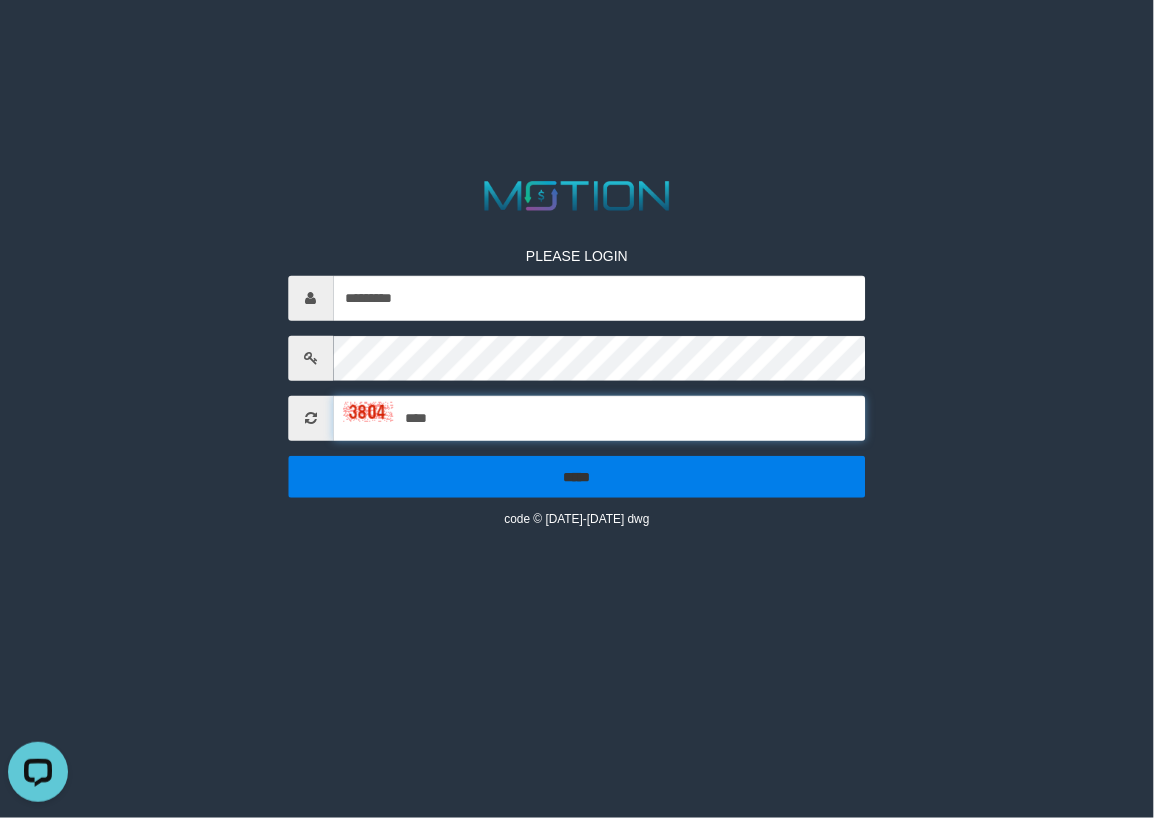 type on "****" 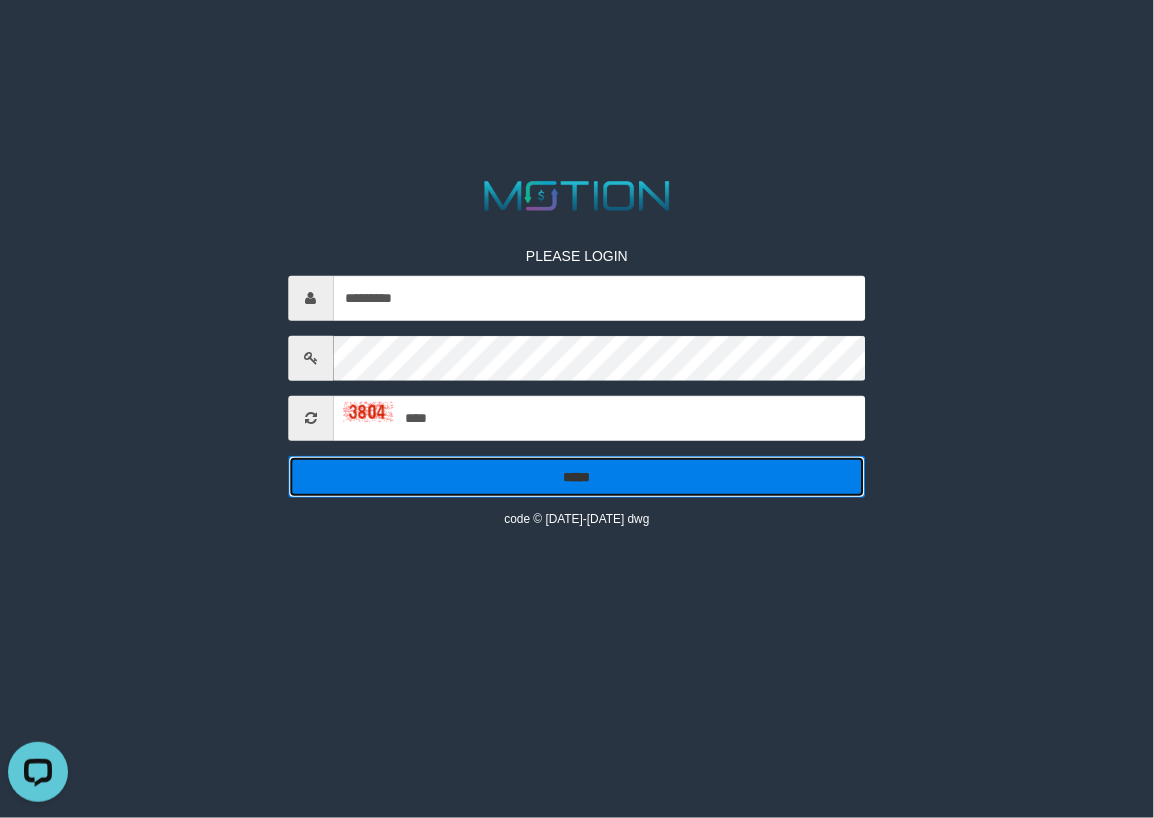 click on "*****" at bounding box center [576, 477] 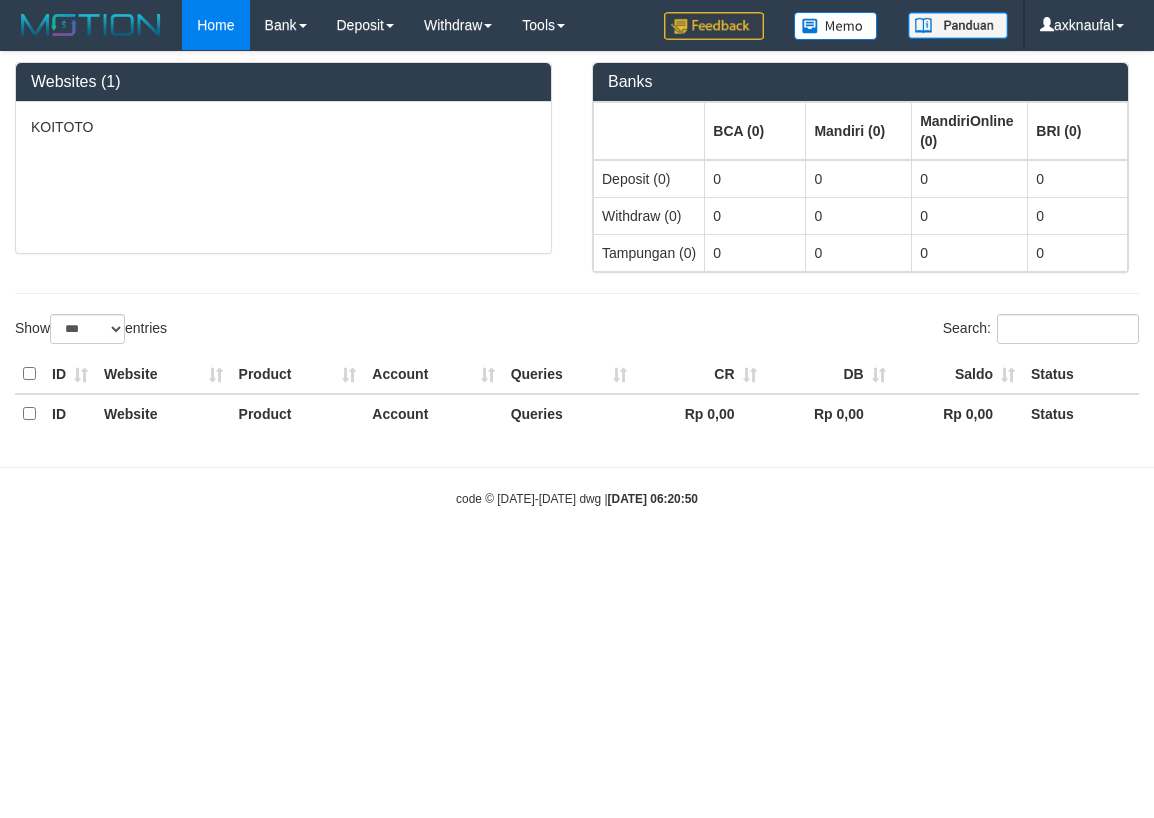 select on "***" 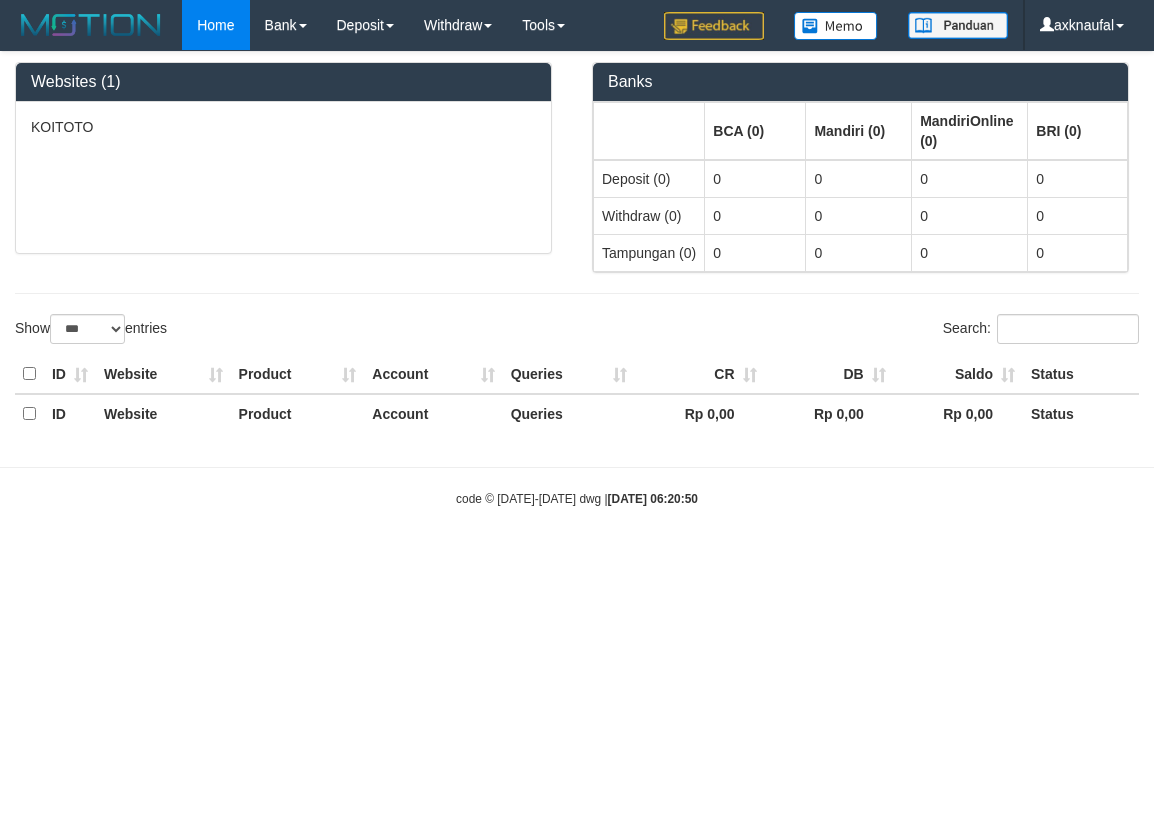 scroll, scrollTop: 0, scrollLeft: 0, axis: both 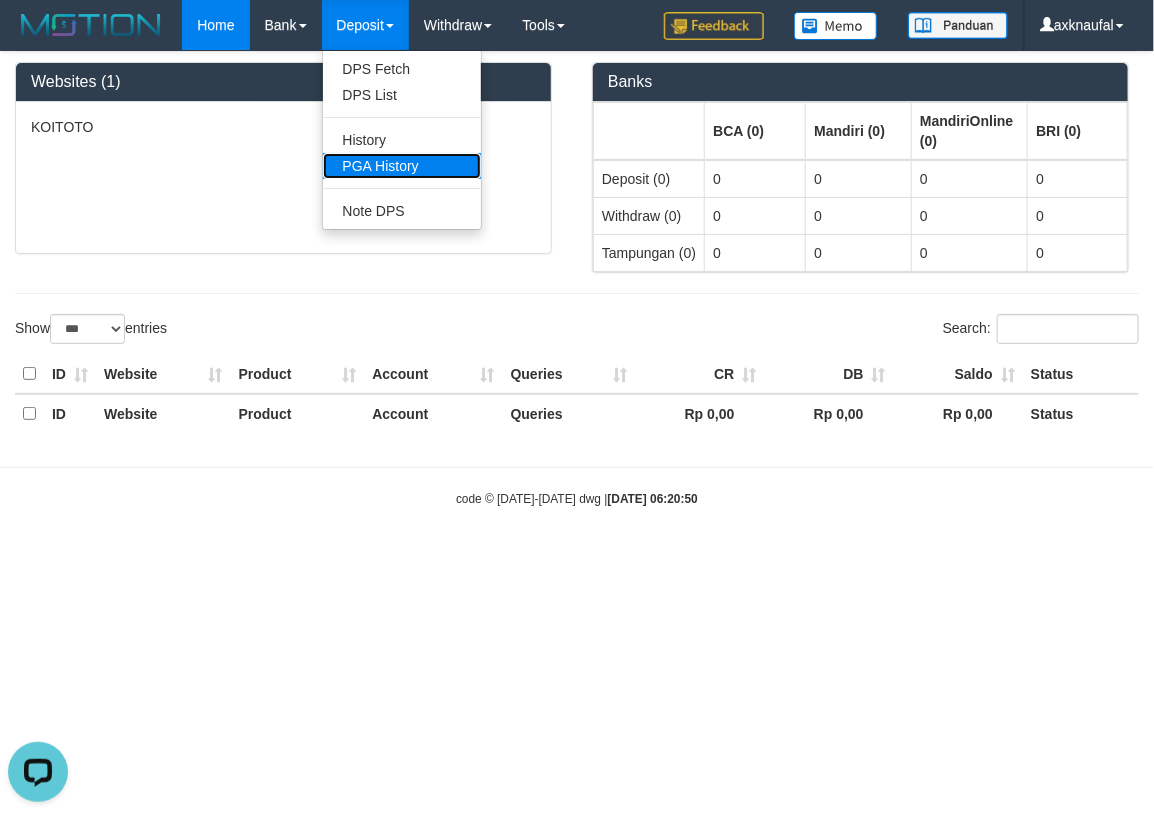 click on "PGA History" at bounding box center [402, 166] 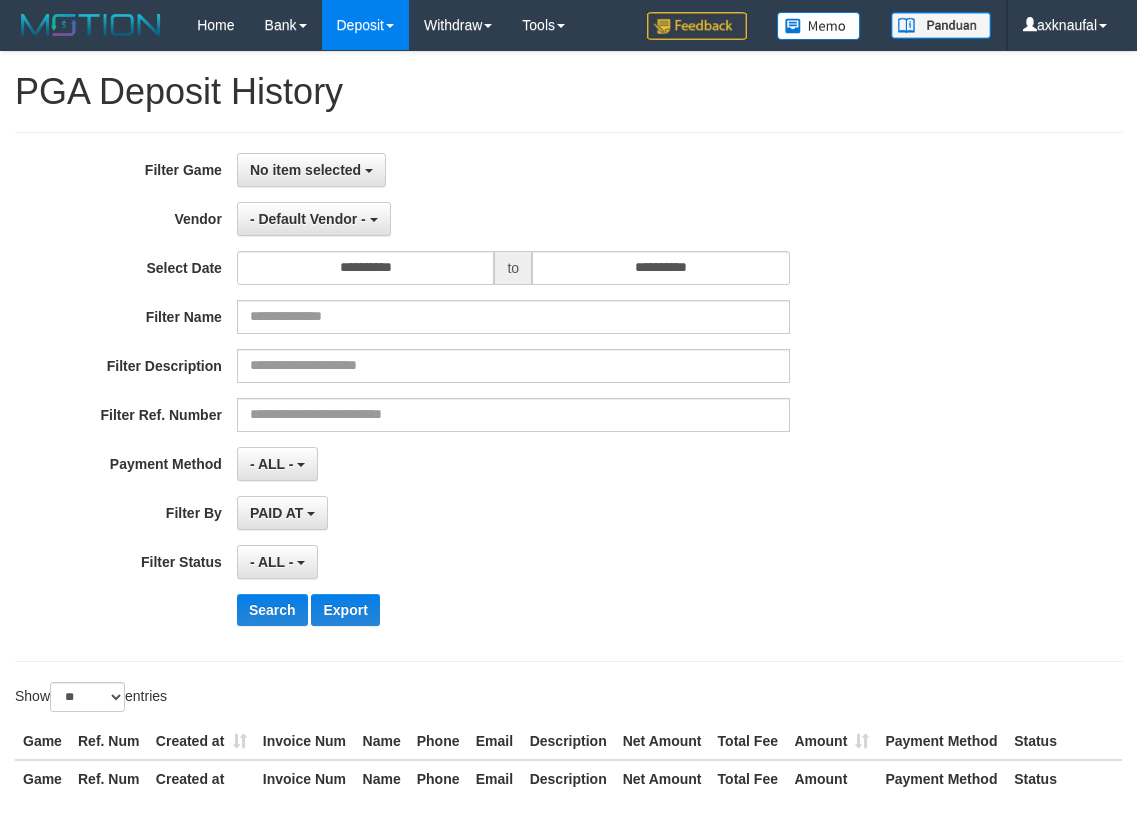 select 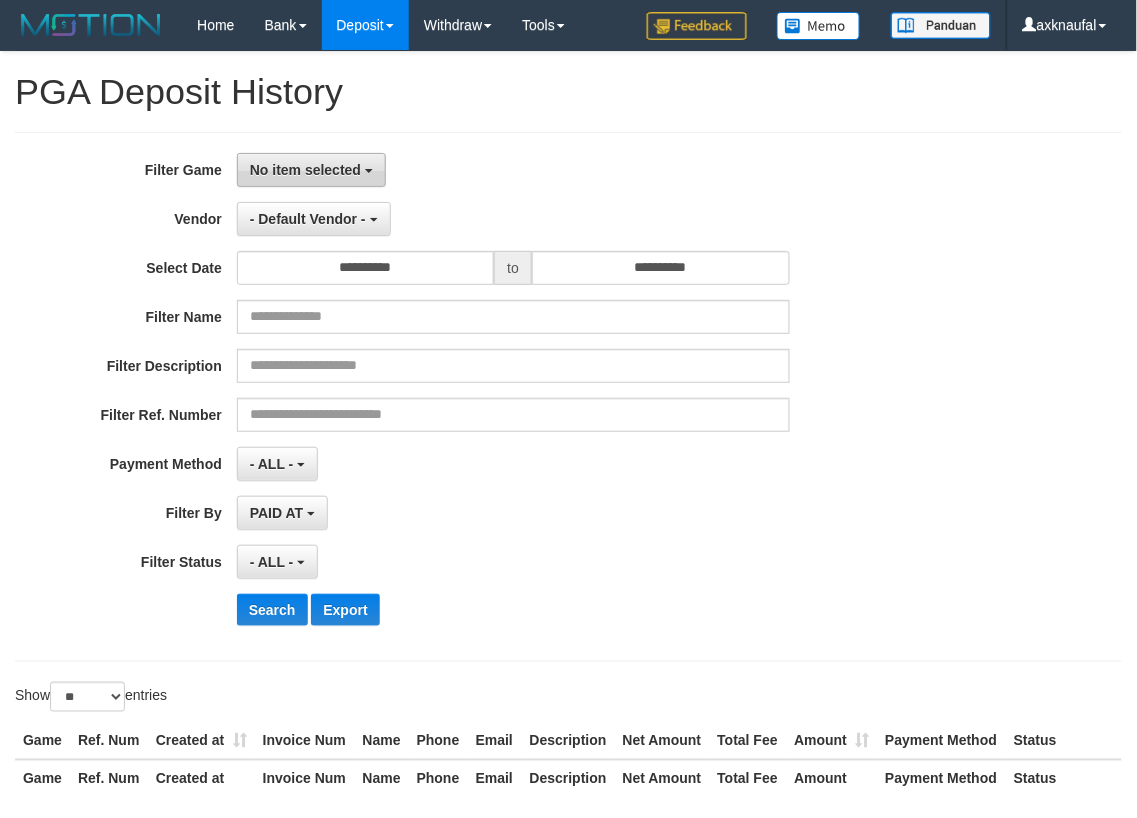 click on "No item selected" at bounding box center [305, 170] 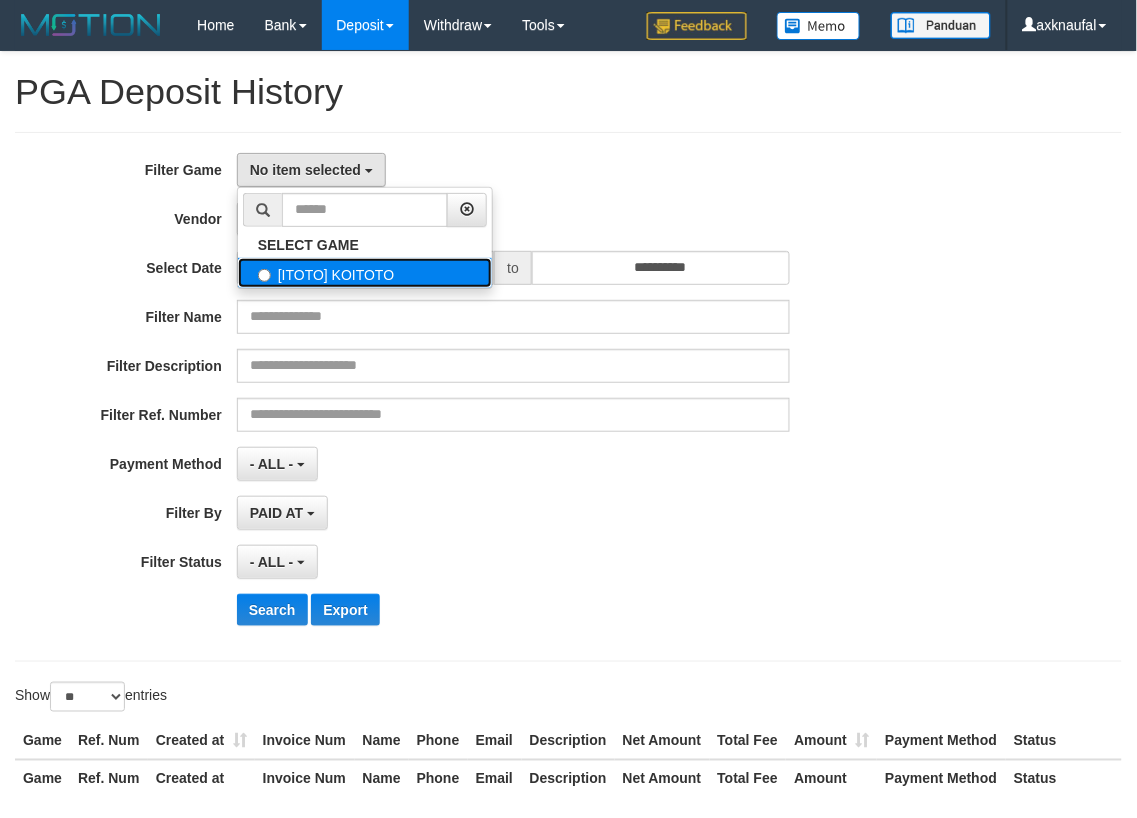 click on "[ITOTO] KOITOTO" at bounding box center [365, 273] 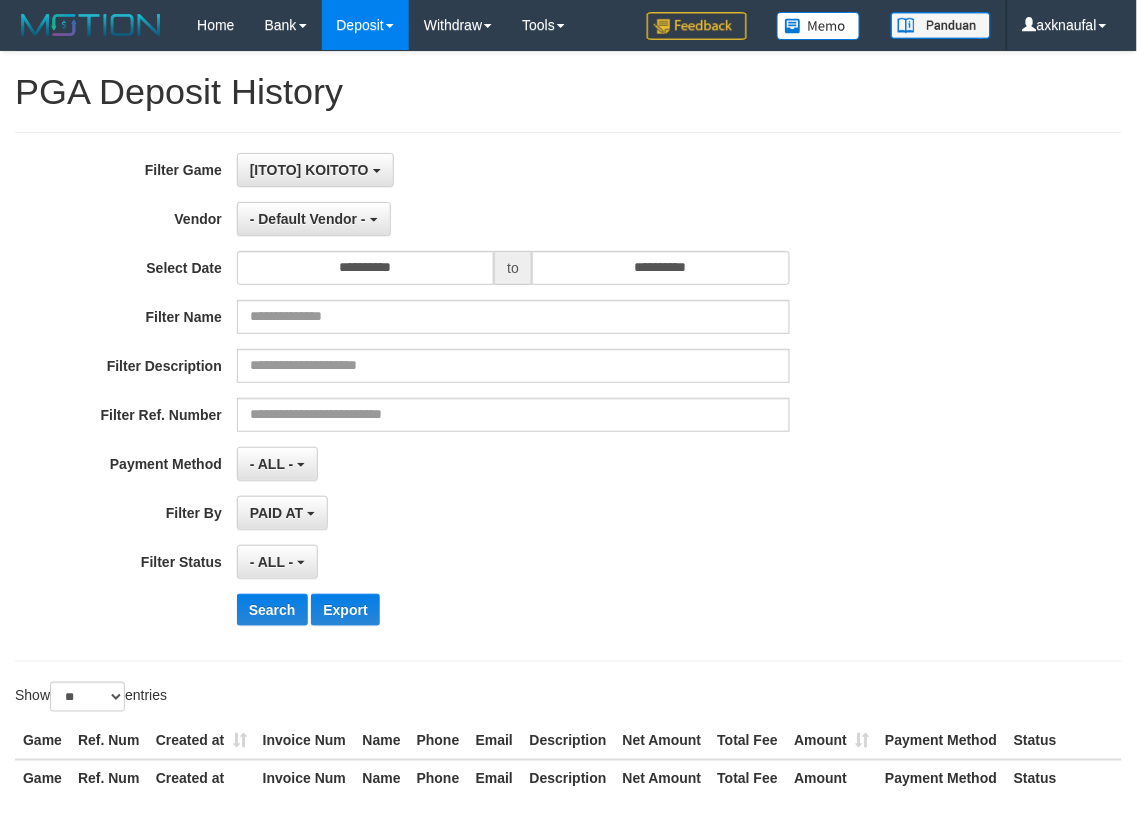 select on "***" 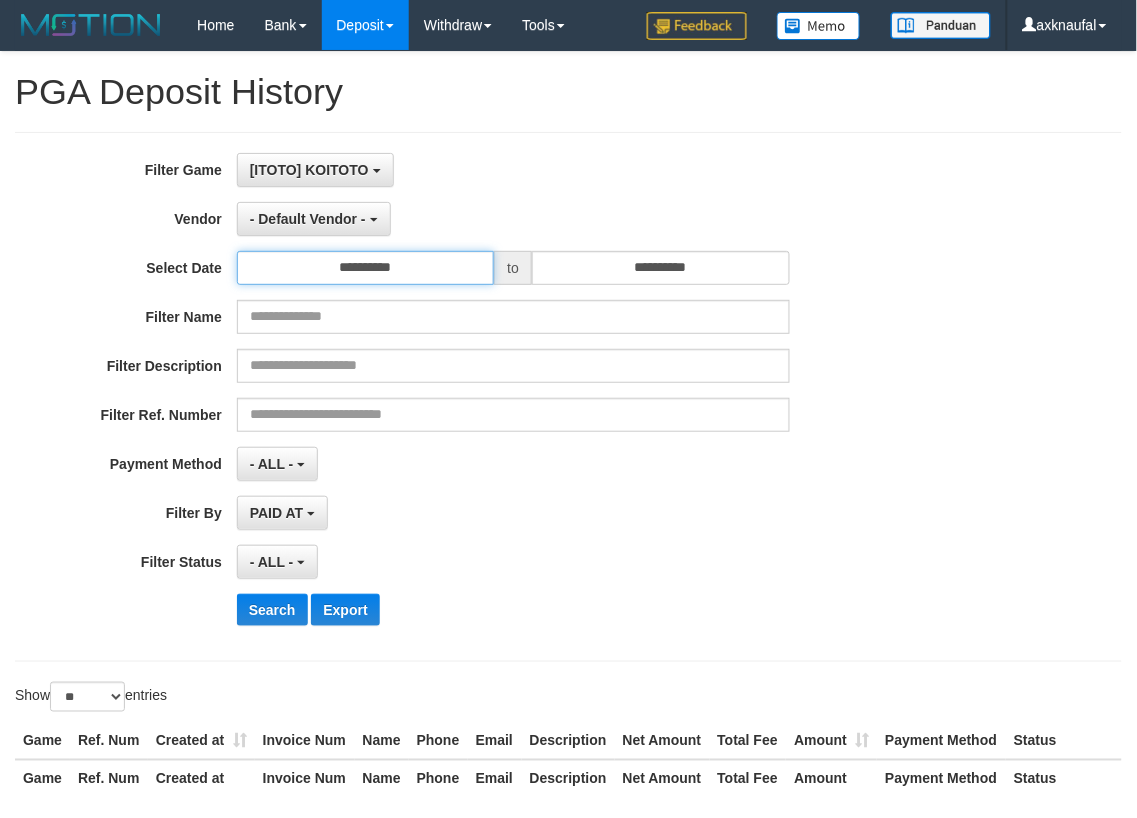 click on "**********" at bounding box center [366, 268] 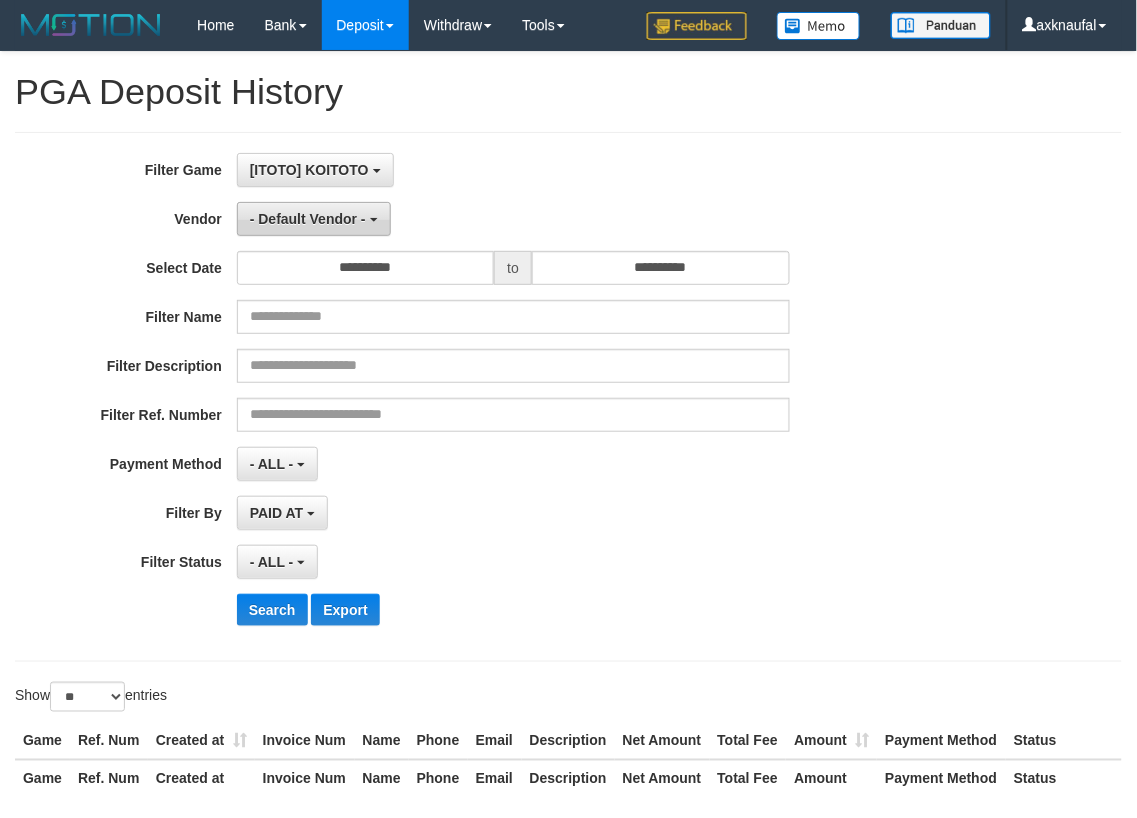 click on "- Default Vendor -" at bounding box center (314, 219) 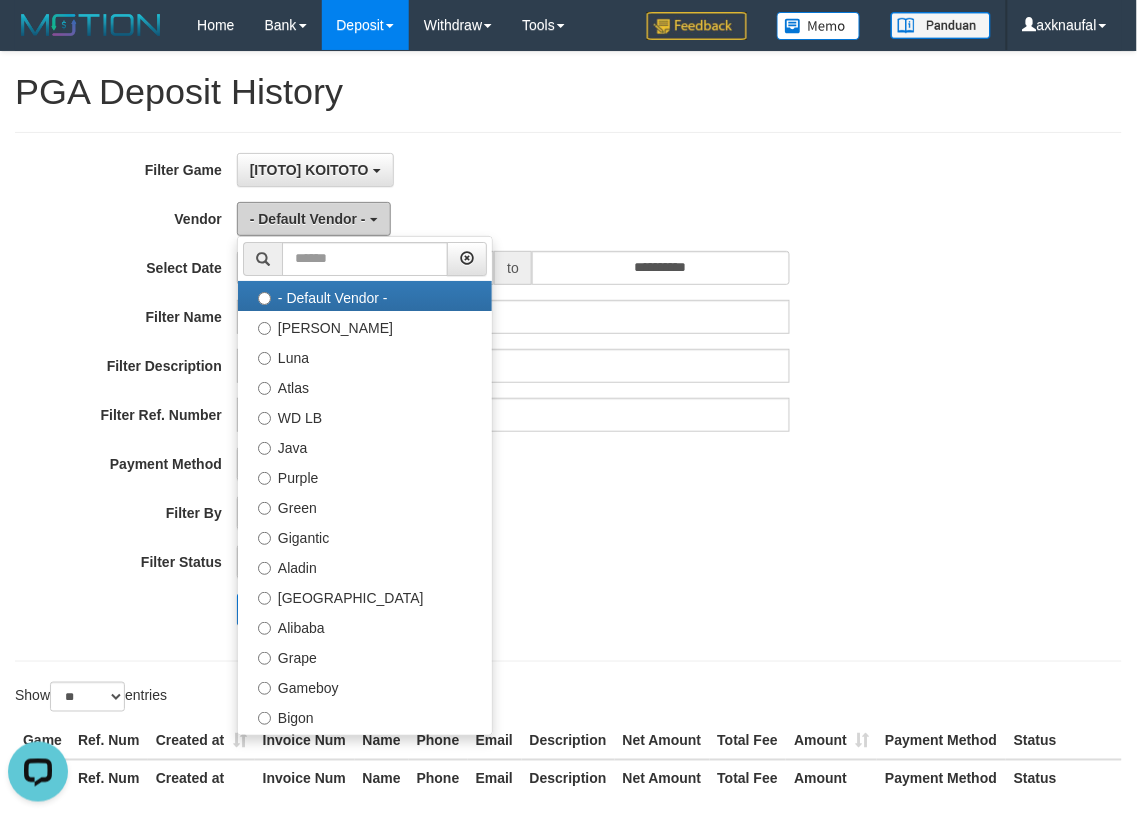 scroll, scrollTop: 0, scrollLeft: 0, axis: both 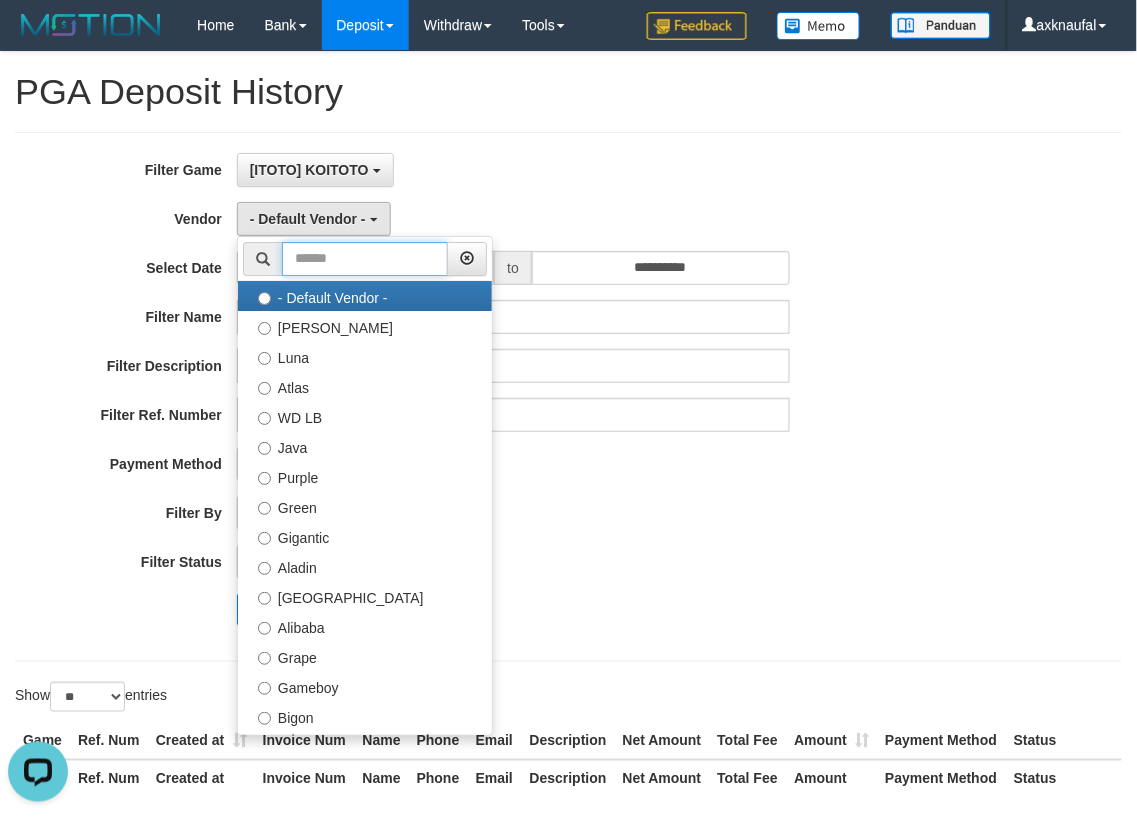 click at bounding box center [365, 259] 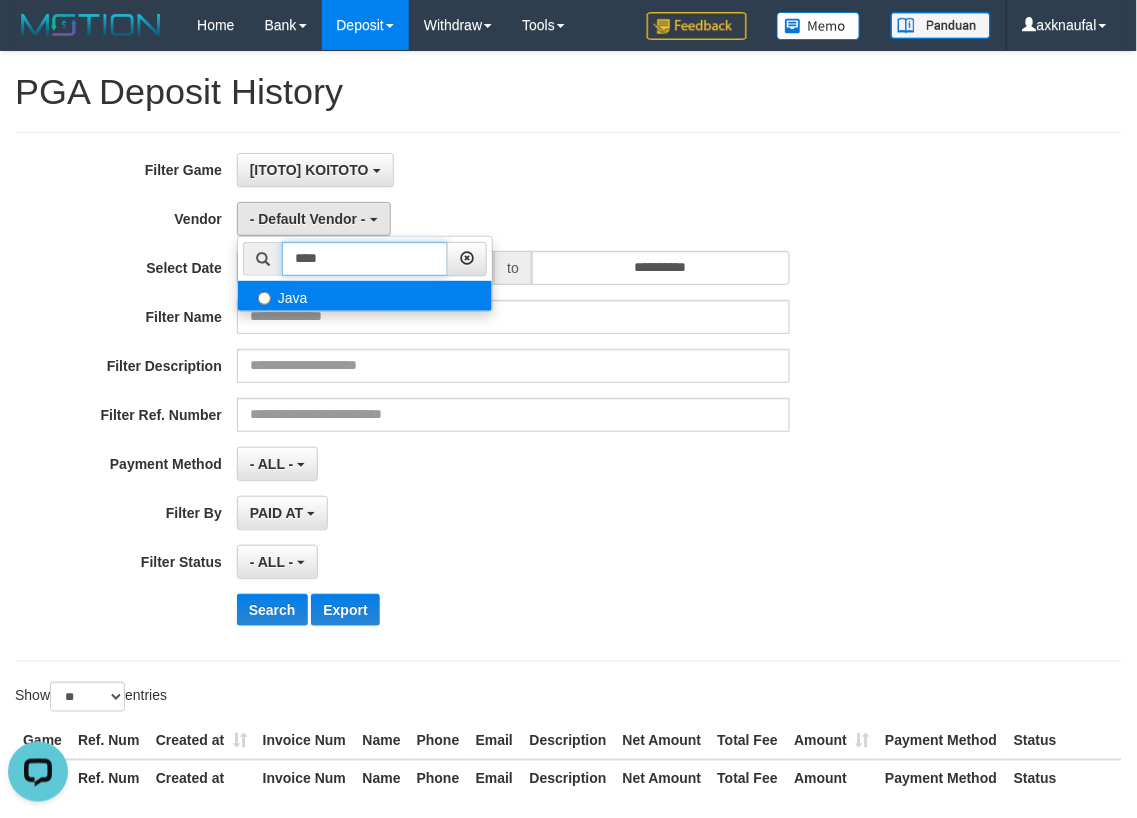 type on "****" 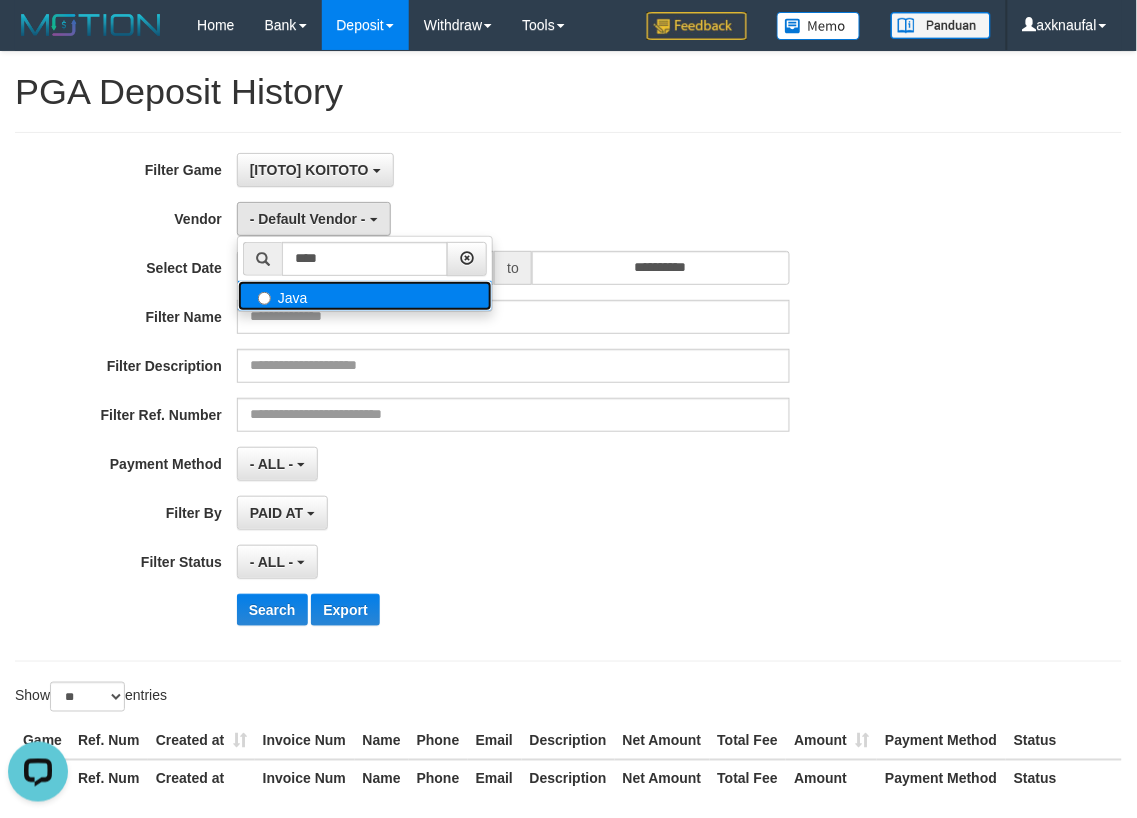 click on "Java" at bounding box center [365, 296] 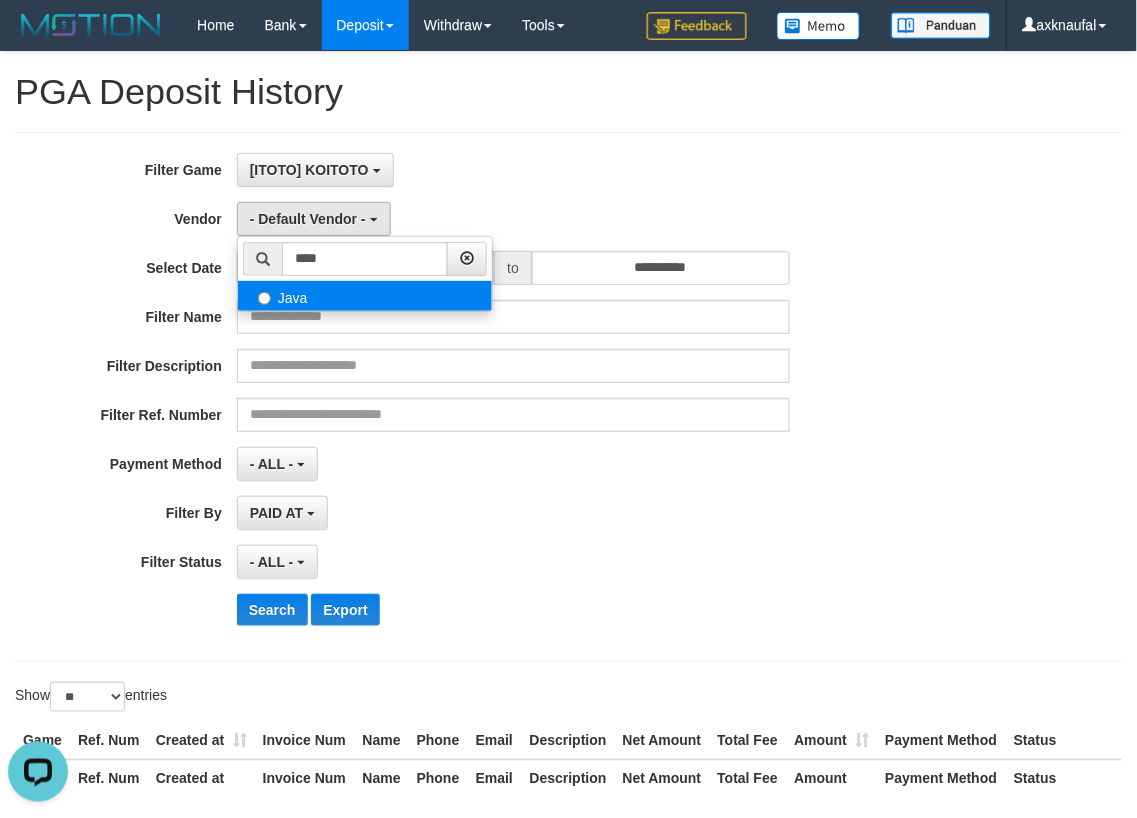 select on "**********" 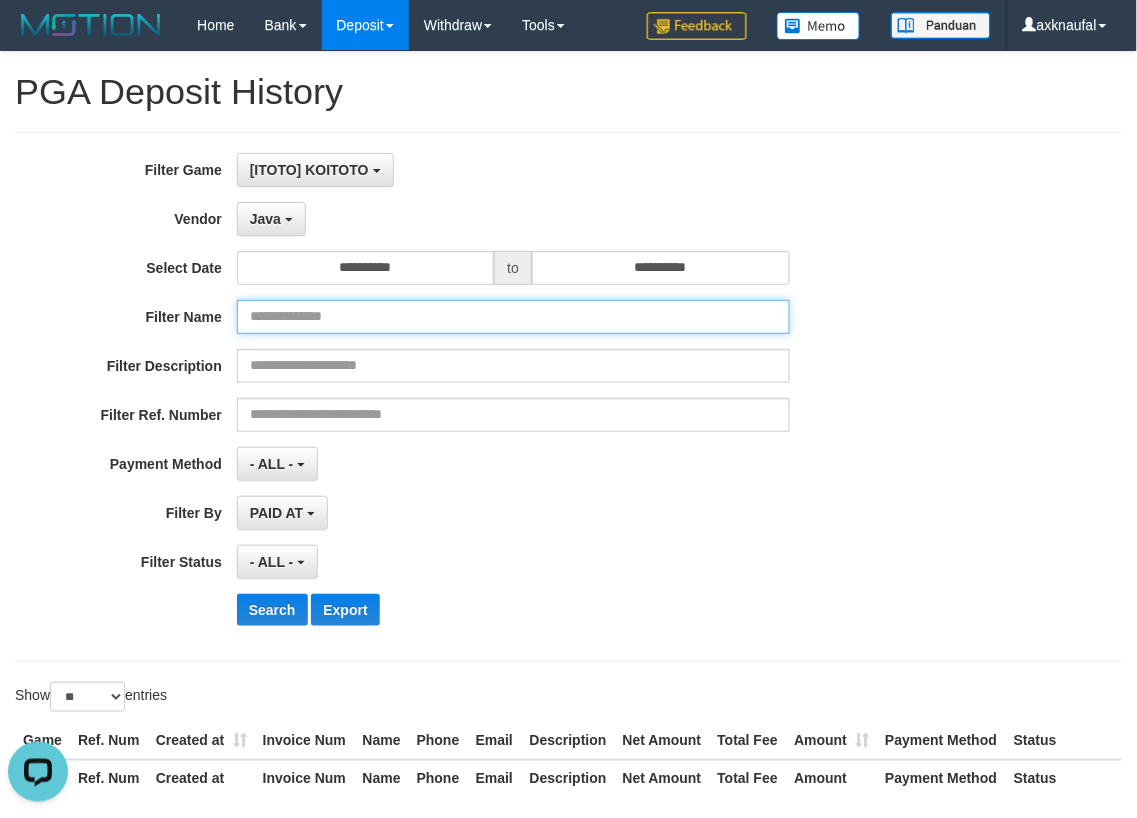 click at bounding box center [513, 317] 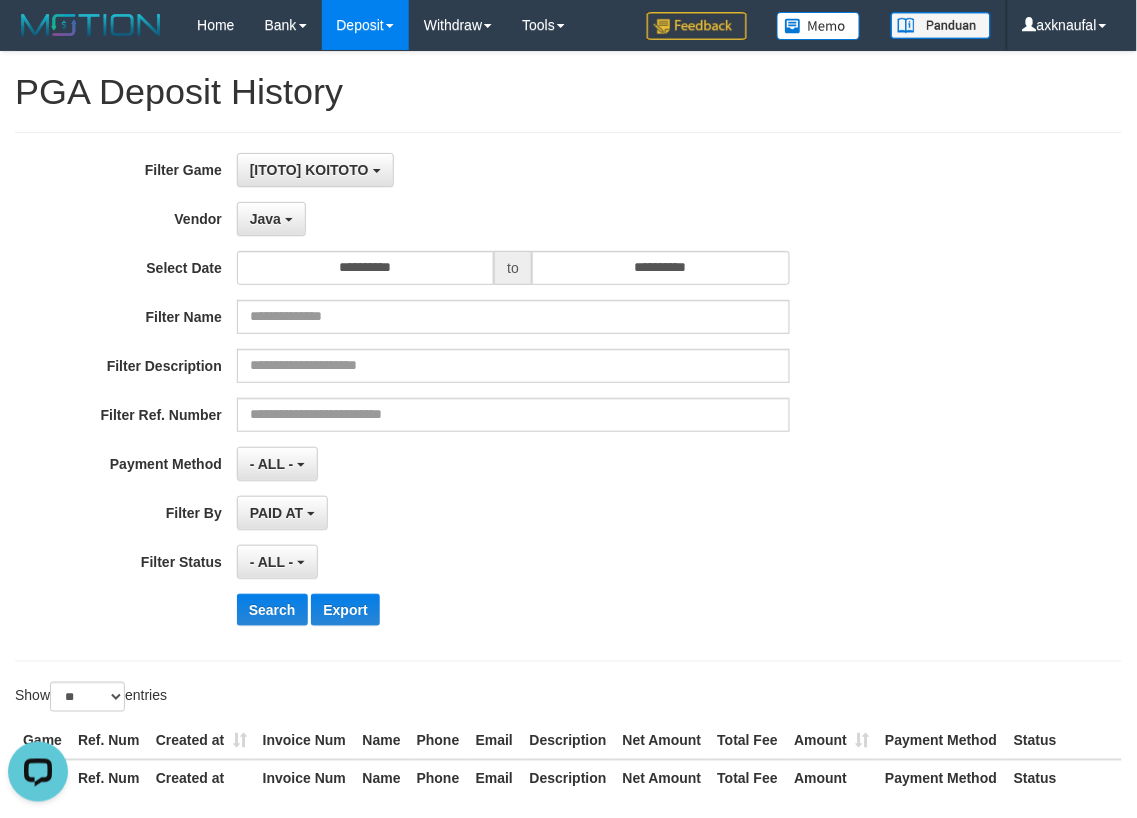 click on "**********" at bounding box center (474, 513) 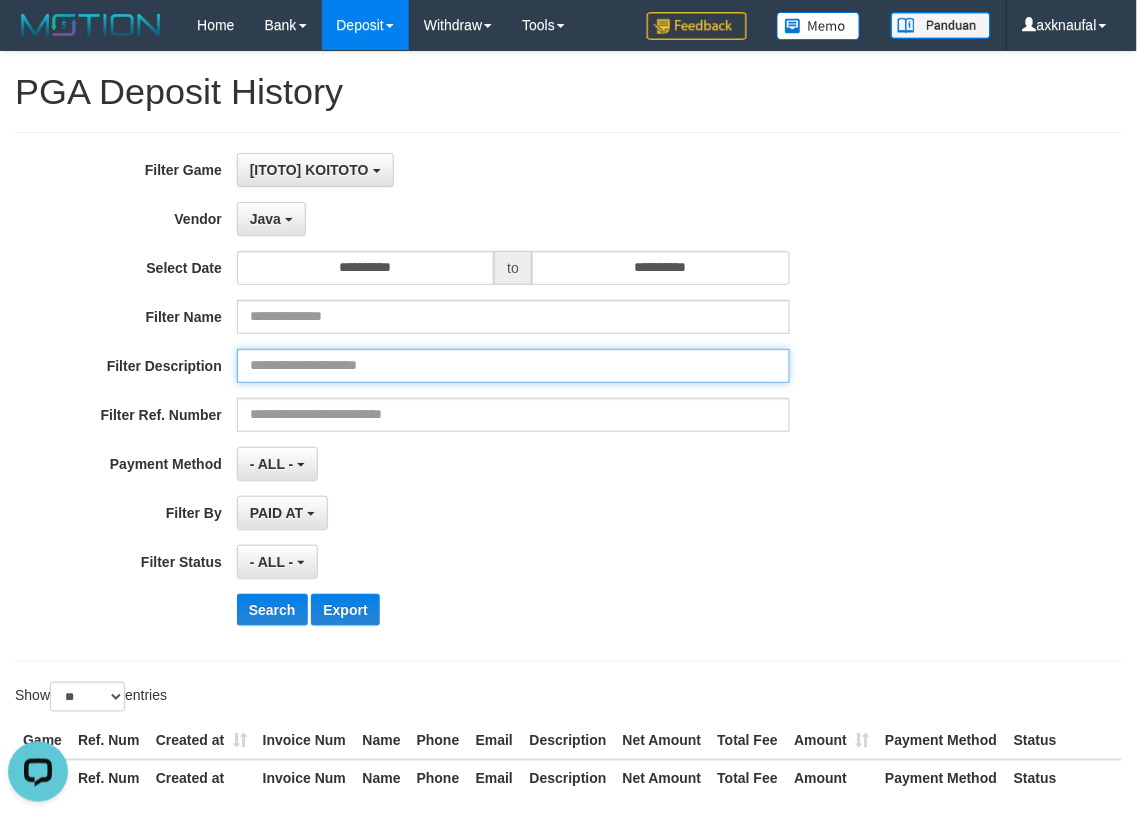 click at bounding box center (513, 366) 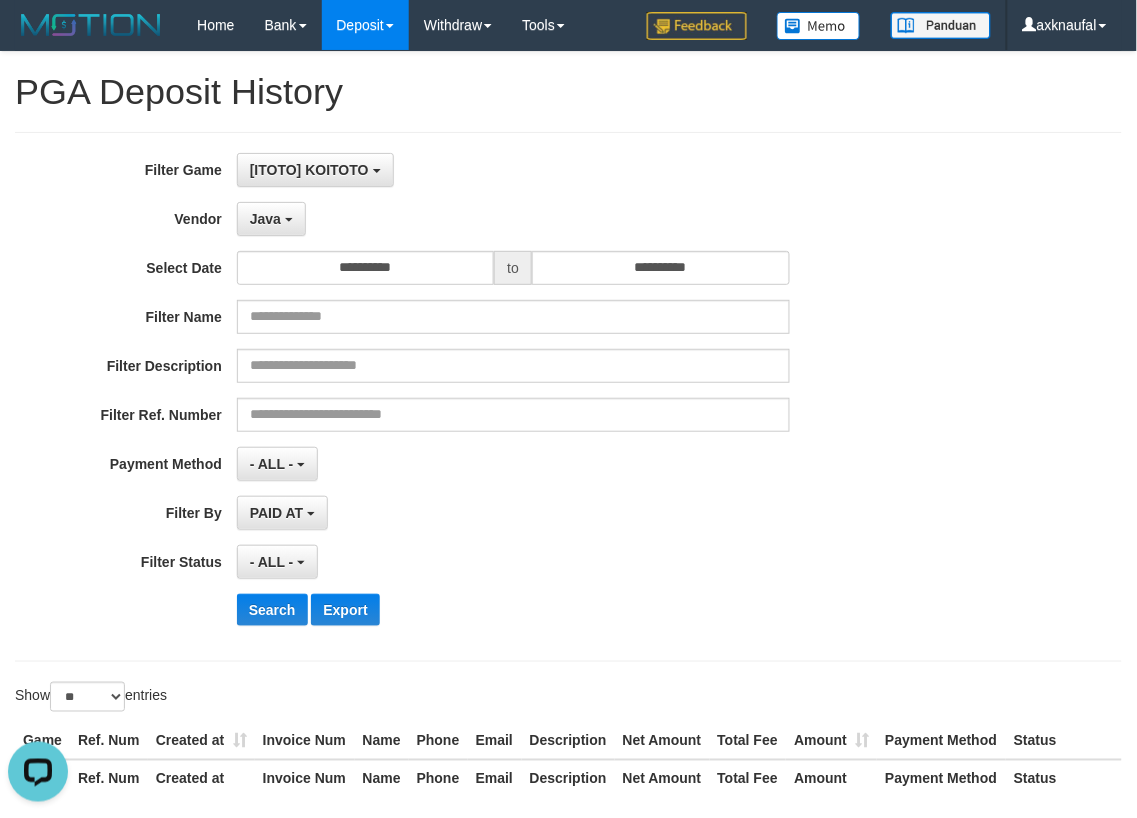 click on "**********" at bounding box center [474, 397] 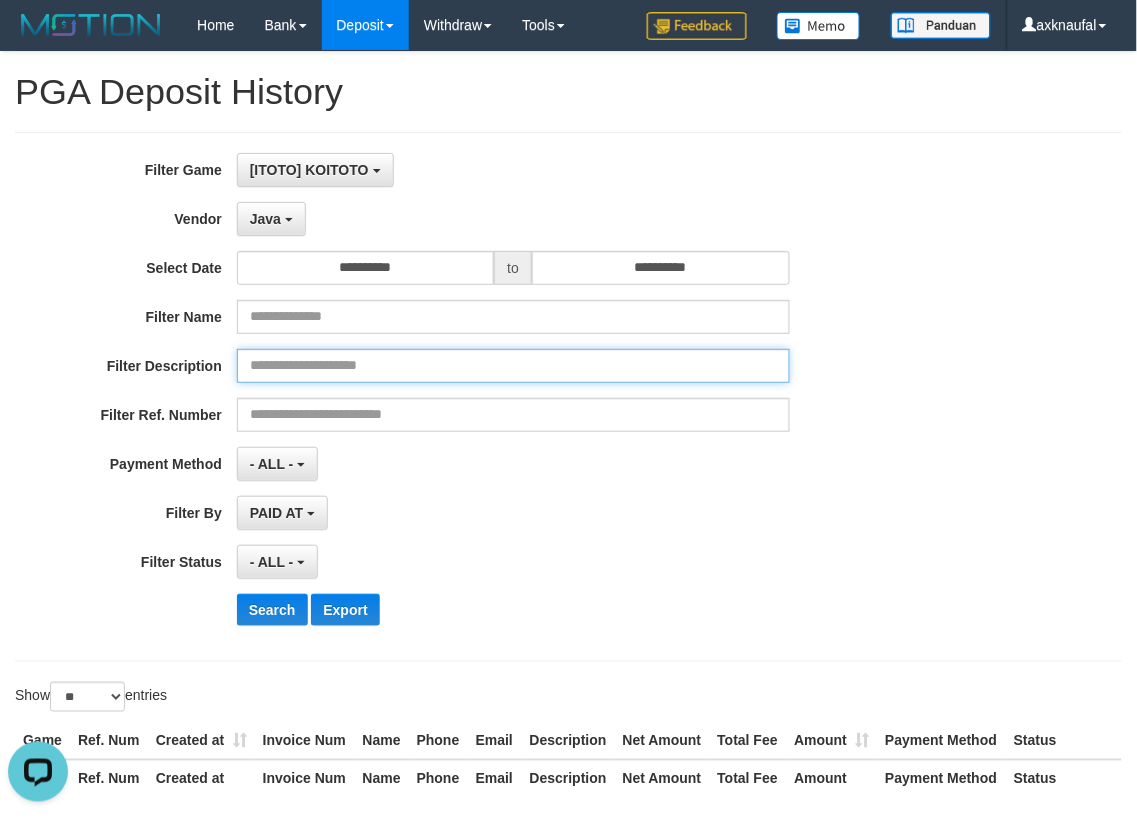 click at bounding box center (513, 366) 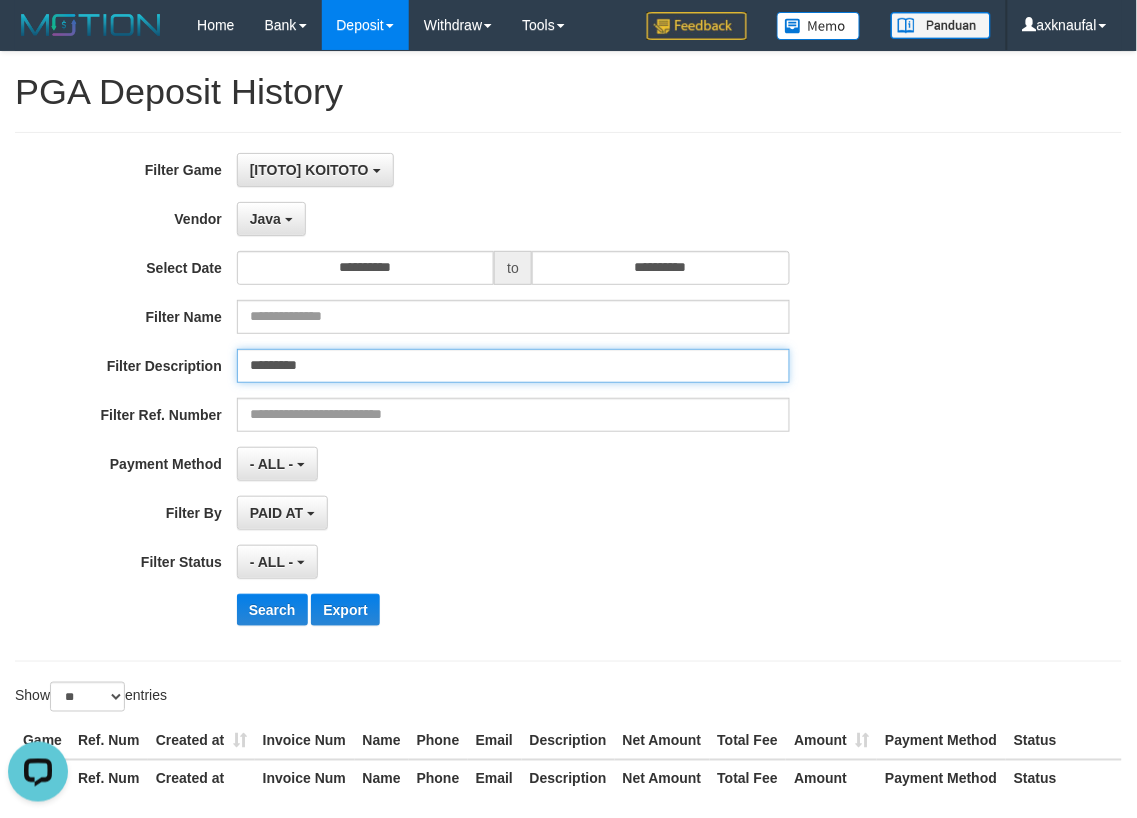 type on "*********" 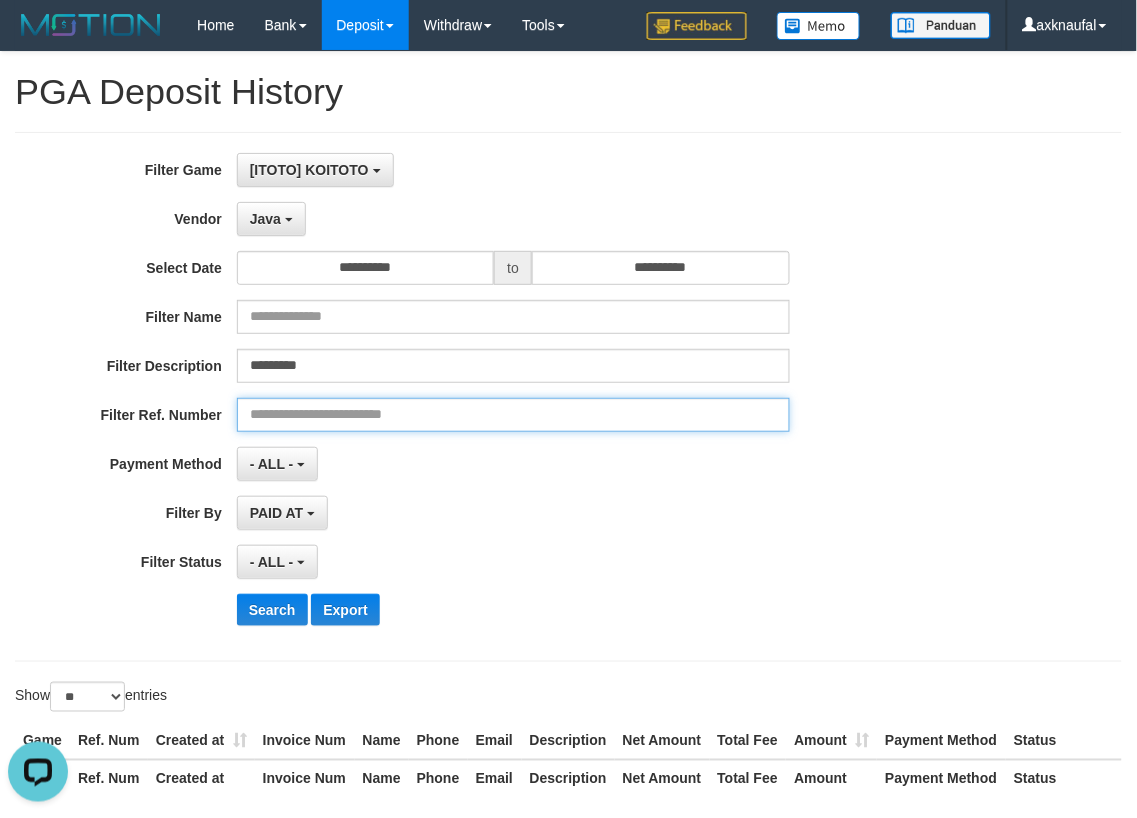 click at bounding box center [513, 415] 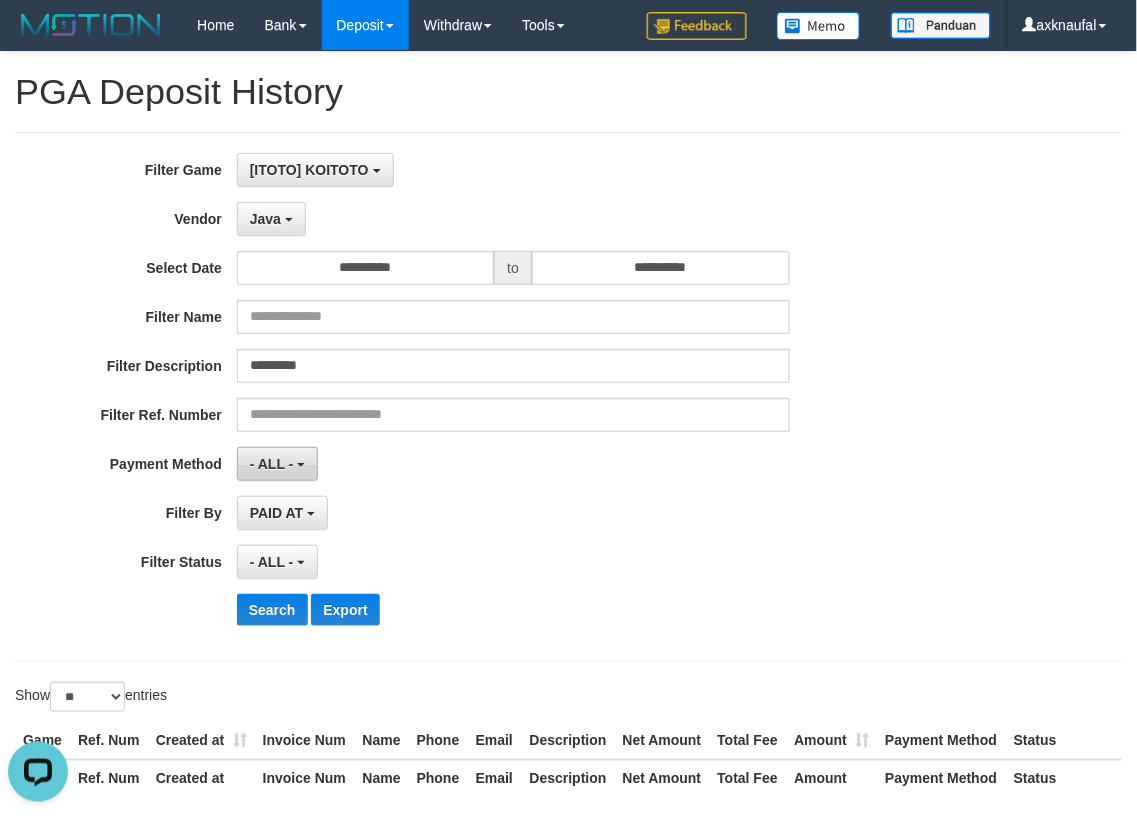 click on "- ALL -" at bounding box center [277, 464] 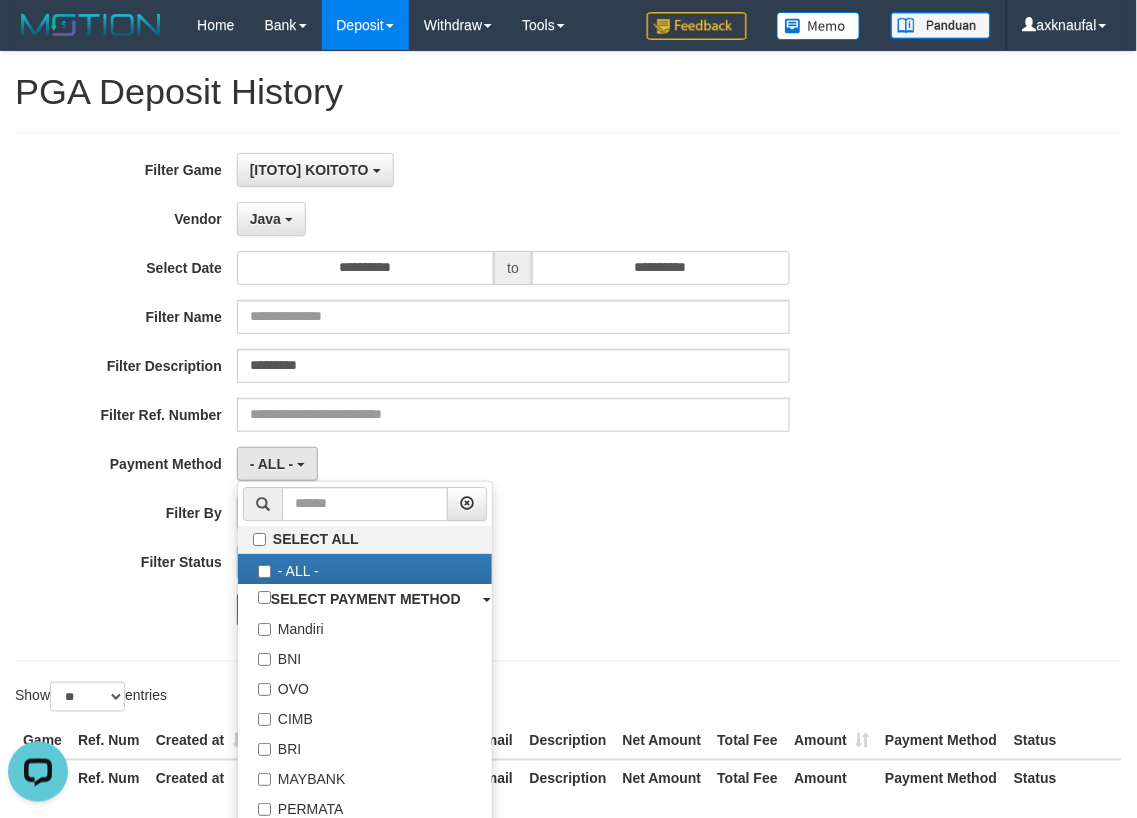 click on "**********" at bounding box center [474, 513] 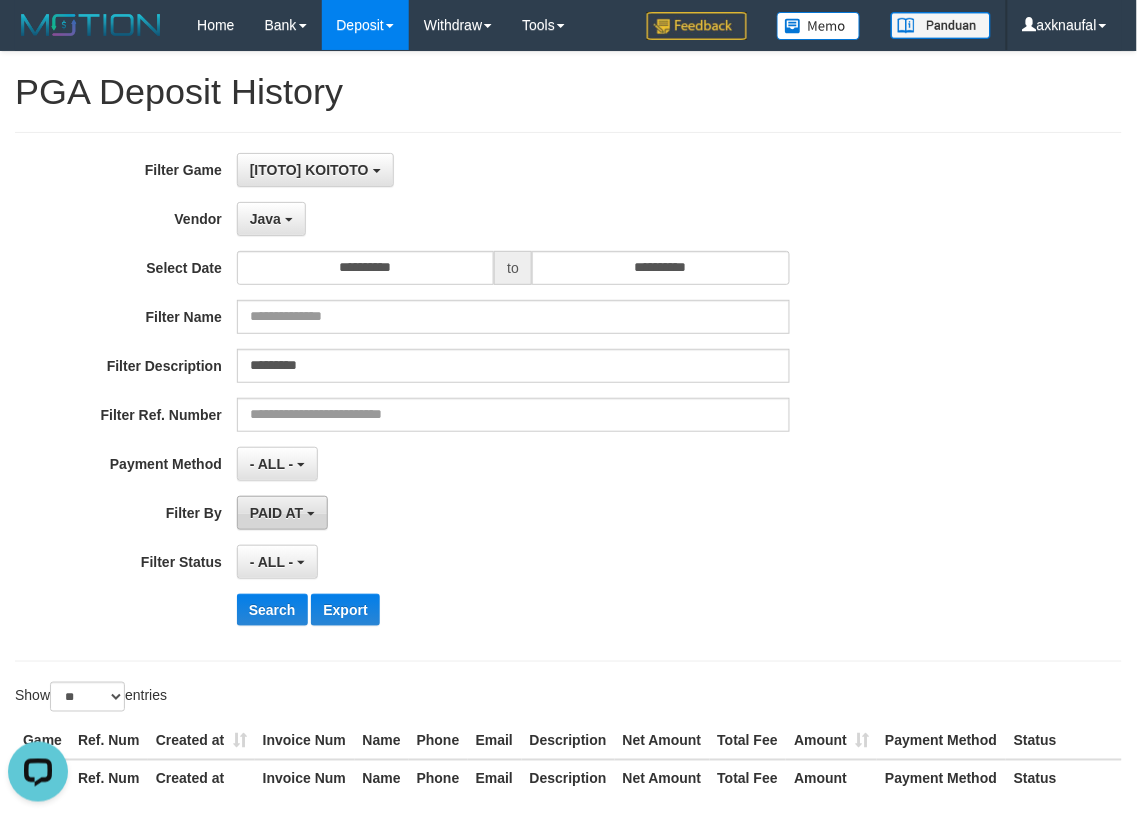 click on "PAID AT" at bounding box center (276, 513) 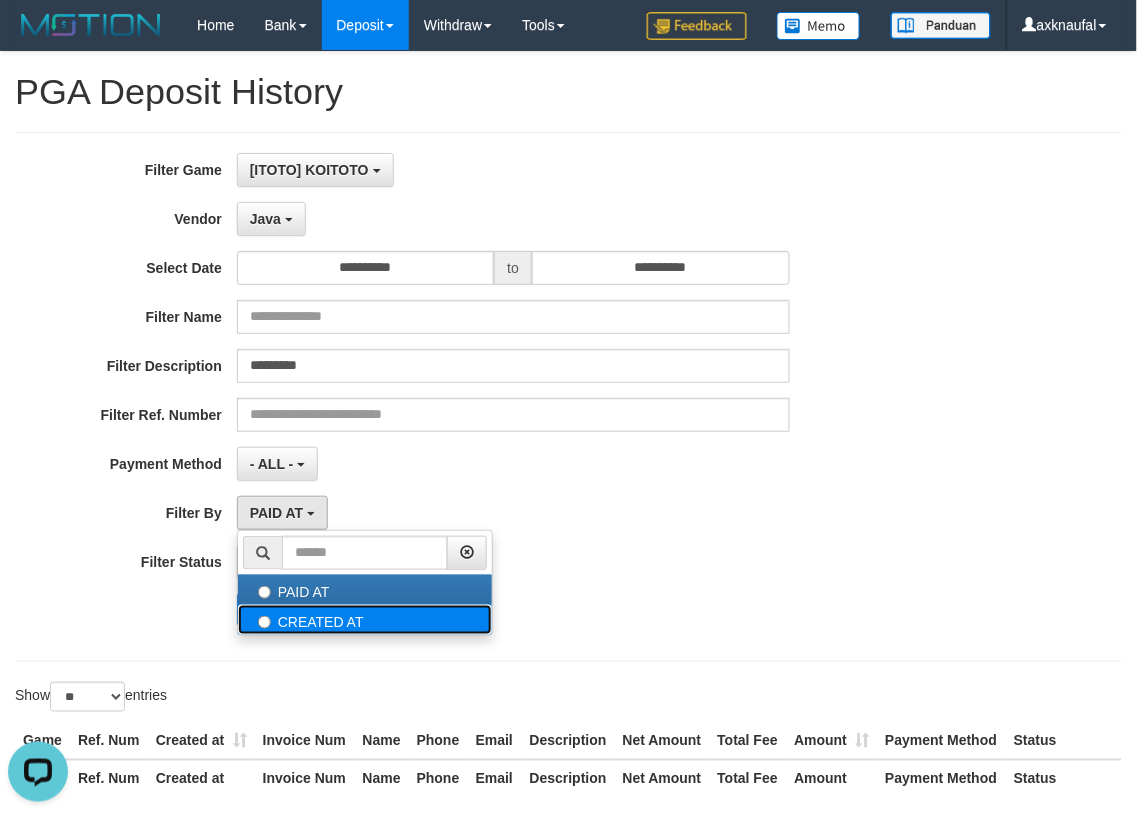 click on "CREATED AT" at bounding box center (365, 620) 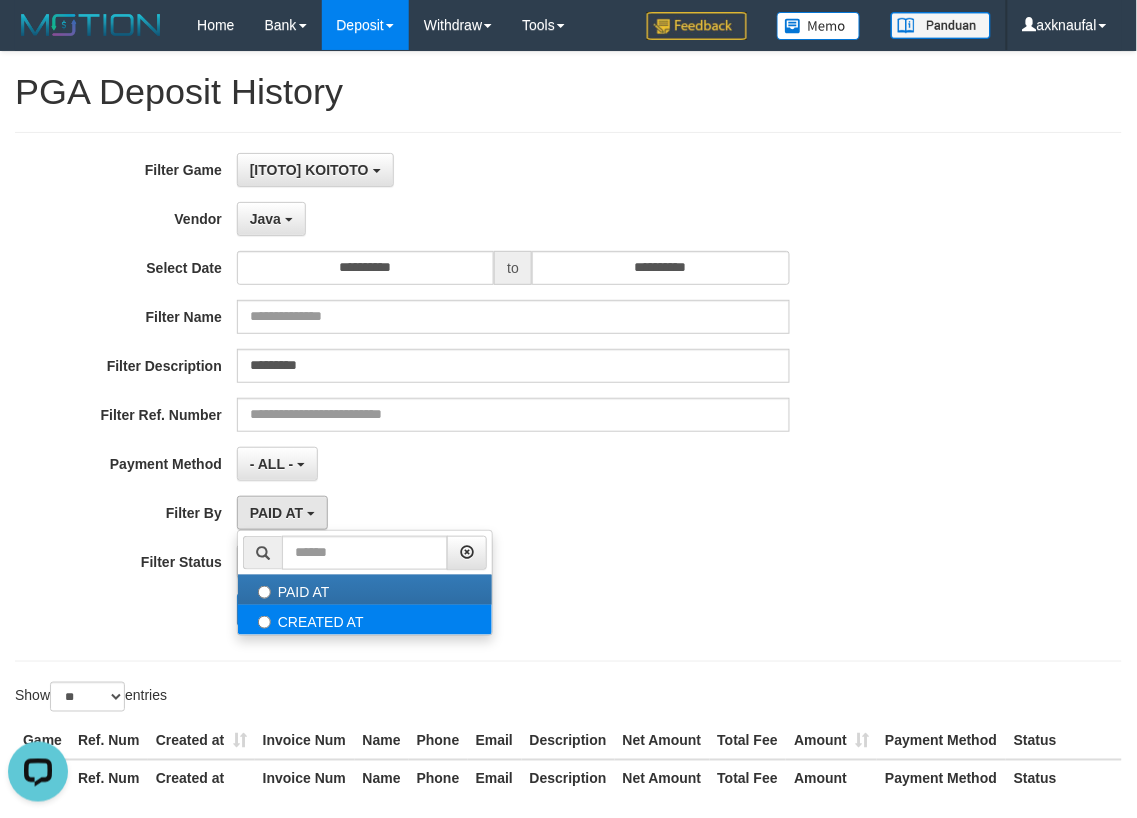 select on "*" 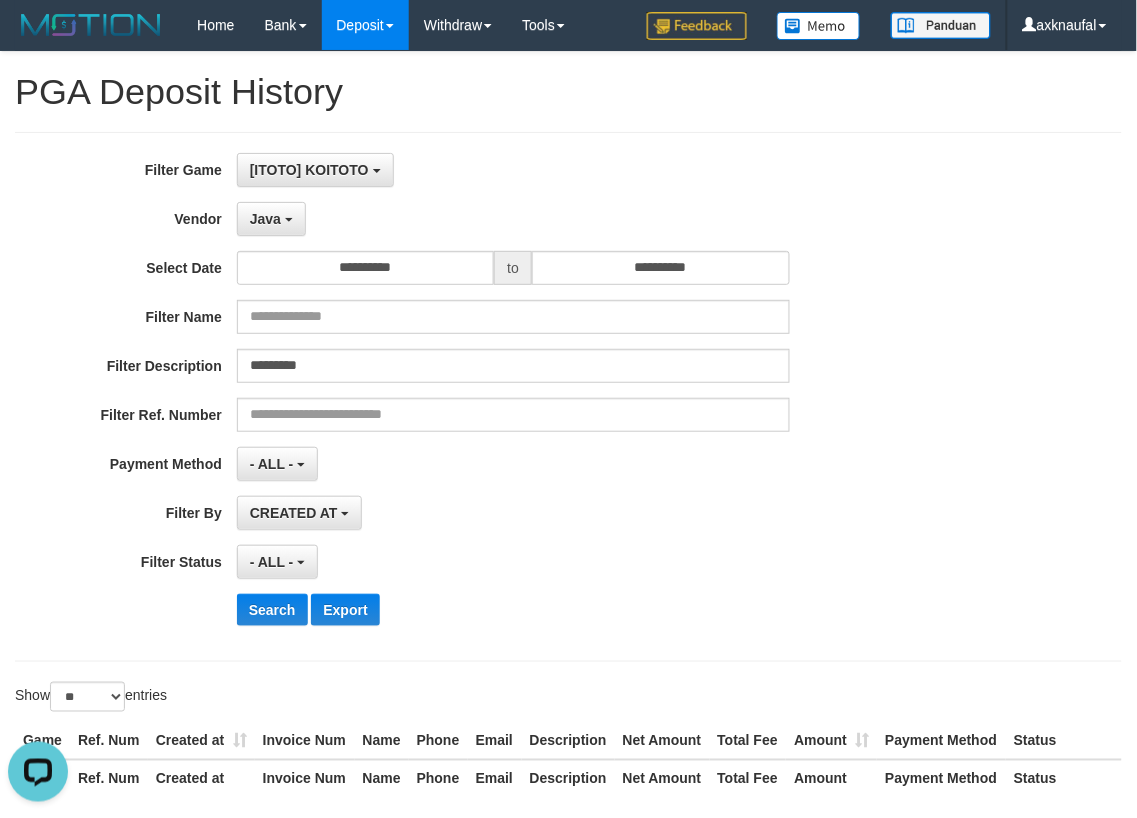 click on "Search
Export" at bounding box center [592, 610] 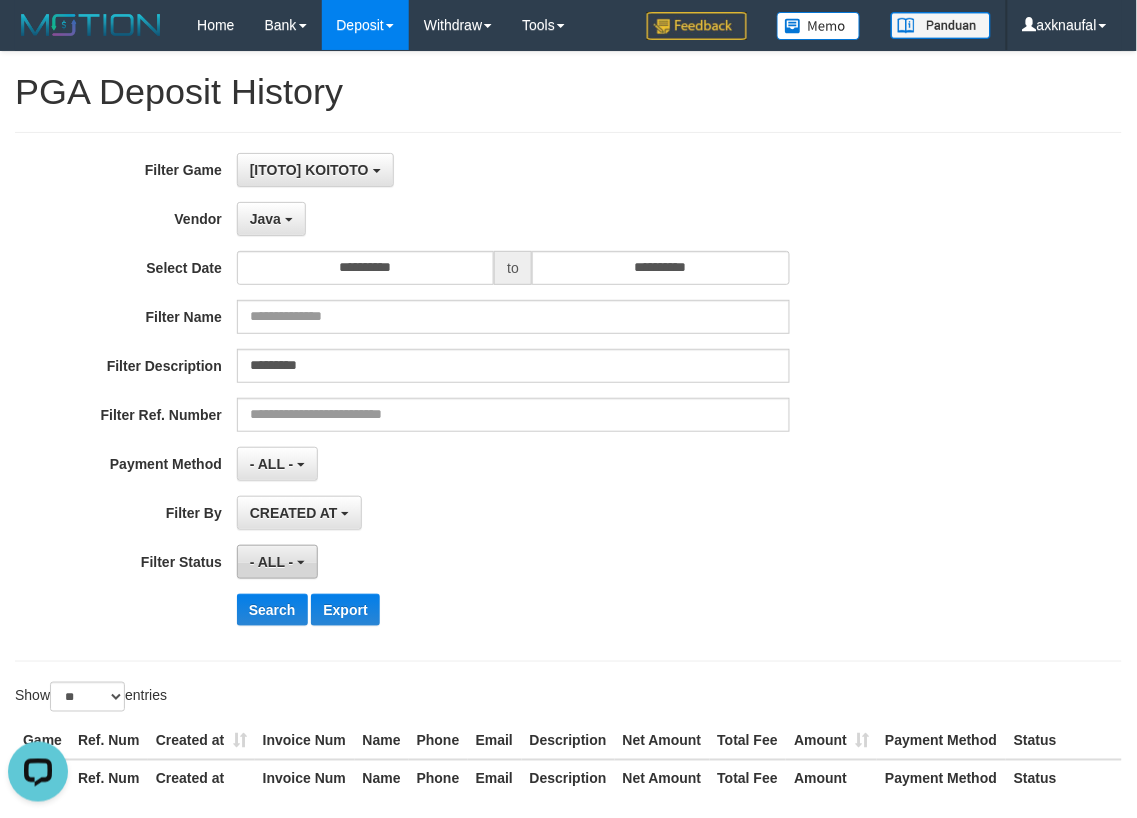click on "- ALL -" at bounding box center [272, 562] 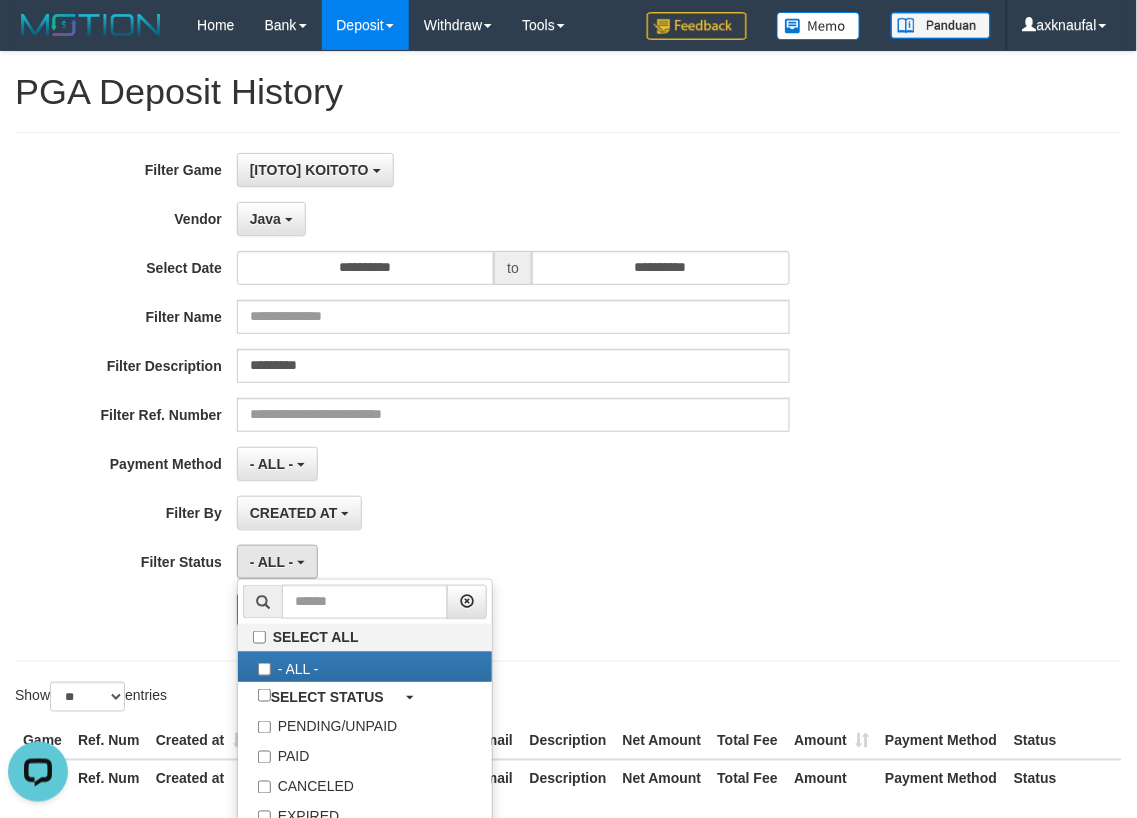 click on "**********" at bounding box center [474, 397] 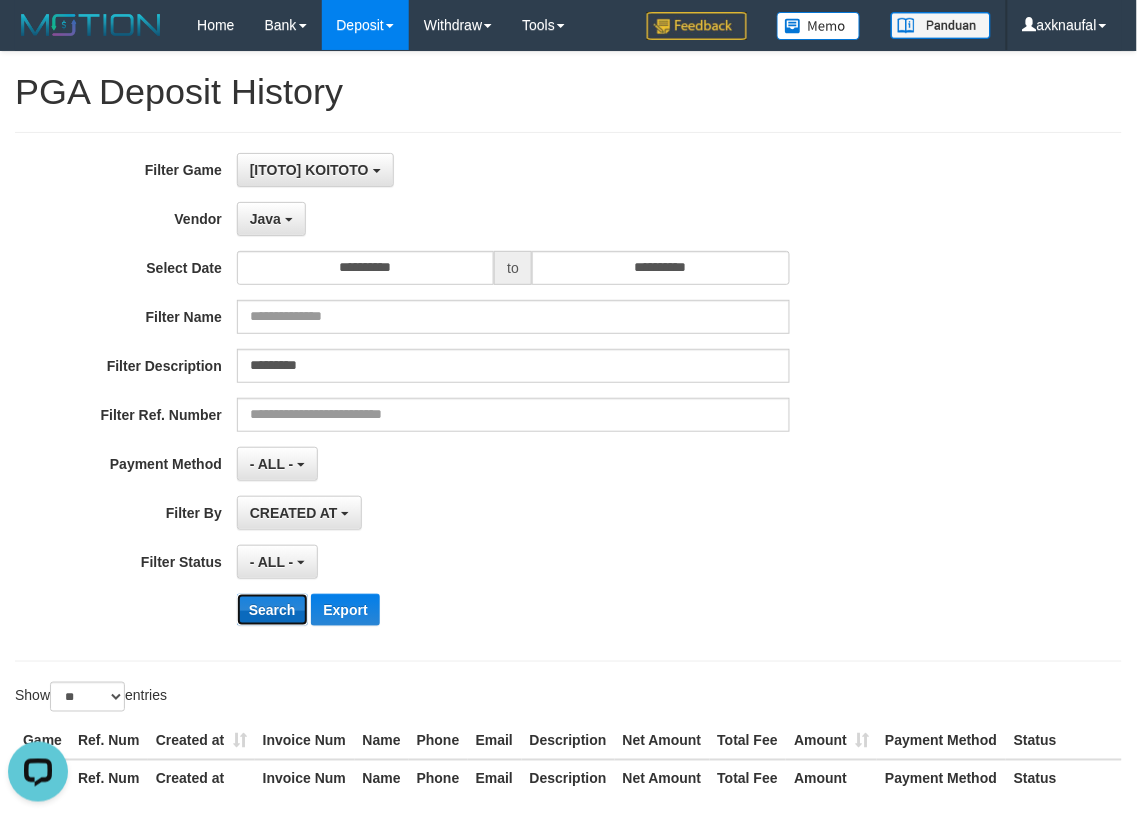 click on "Search" at bounding box center (272, 610) 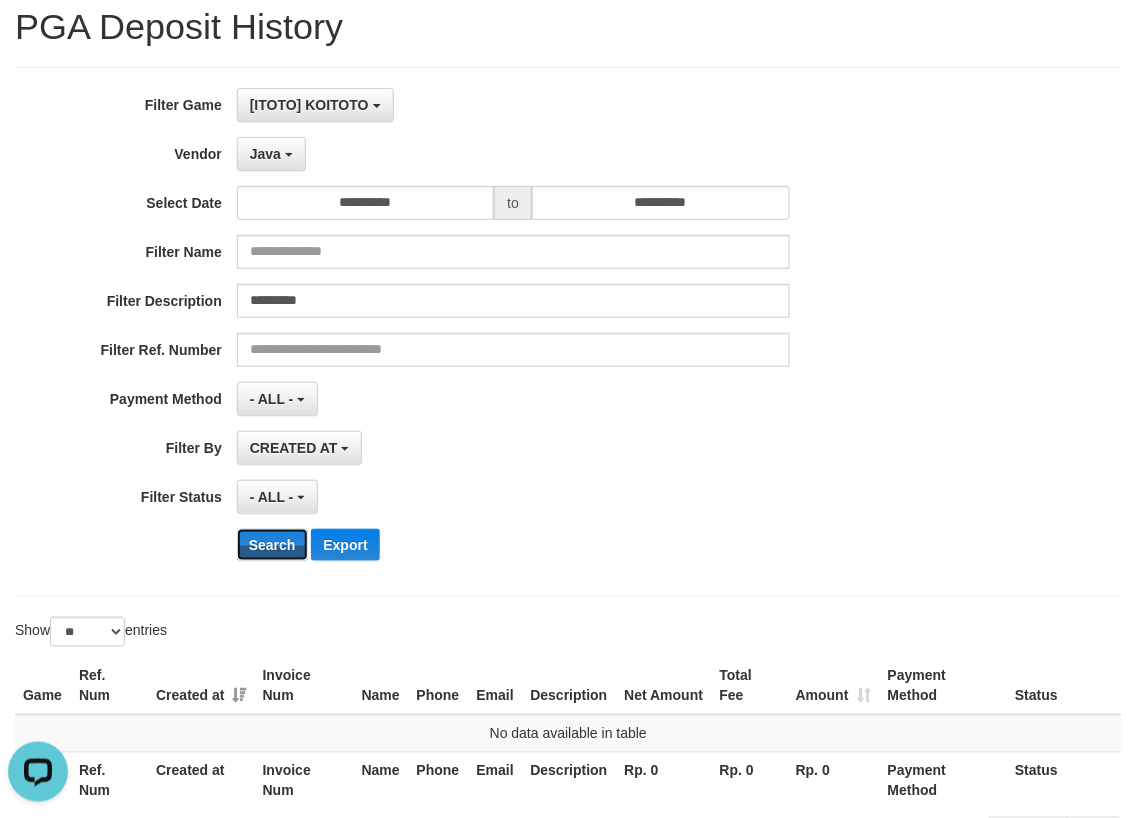 scroll, scrollTop: 216, scrollLeft: 0, axis: vertical 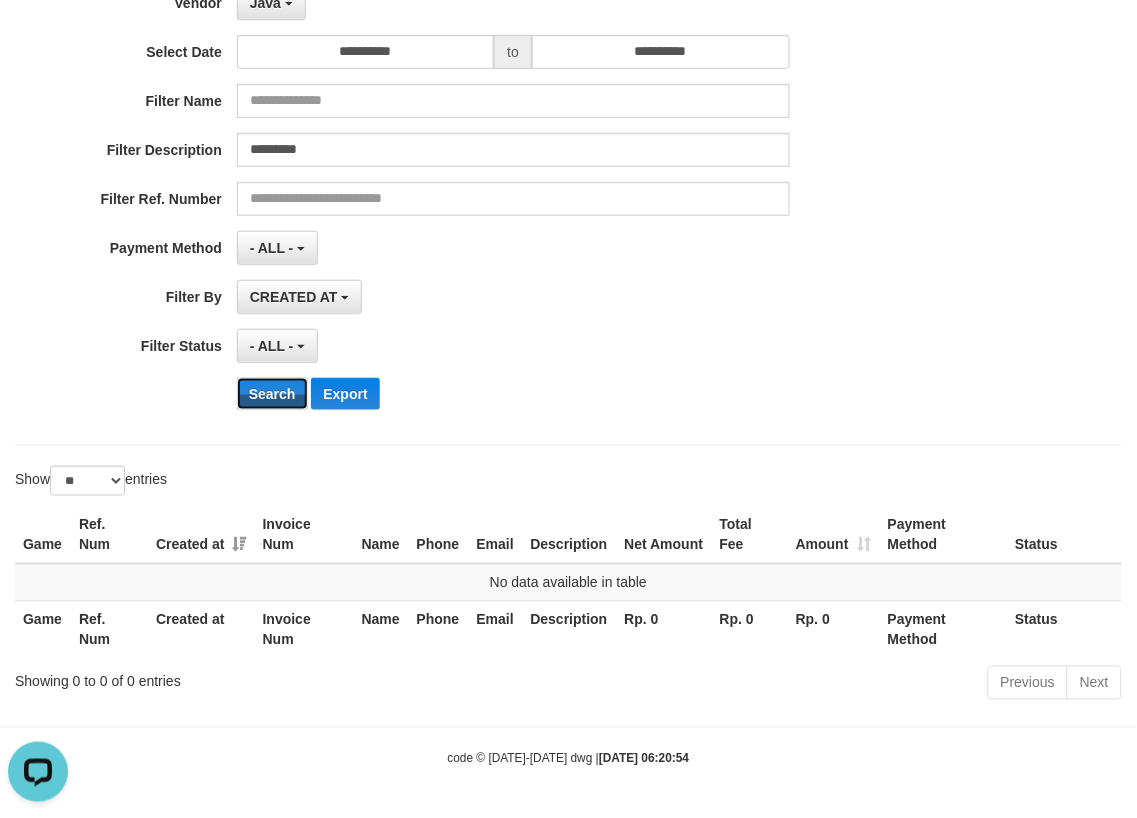 type 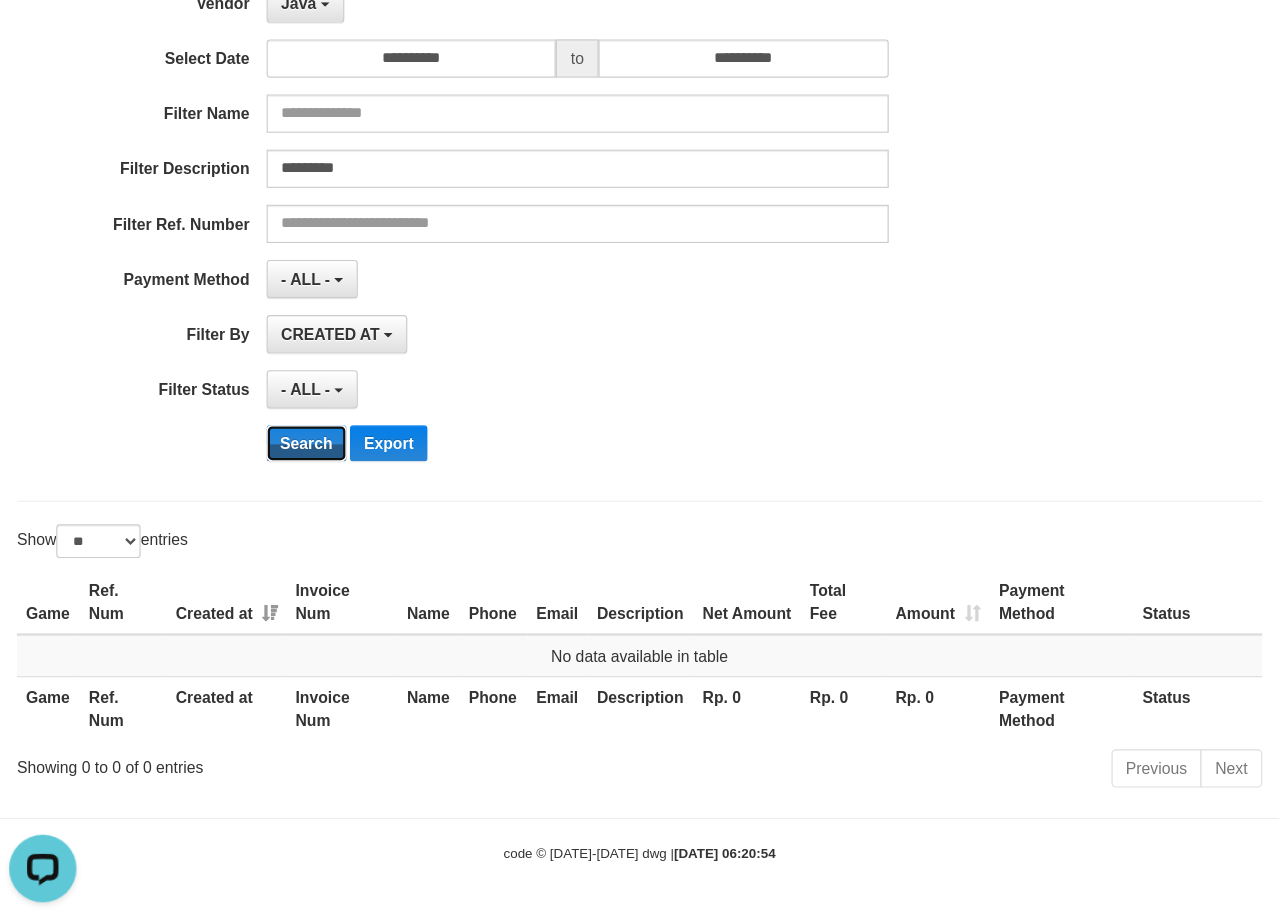 scroll, scrollTop: 76, scrollLeft: 0, axis: vertical 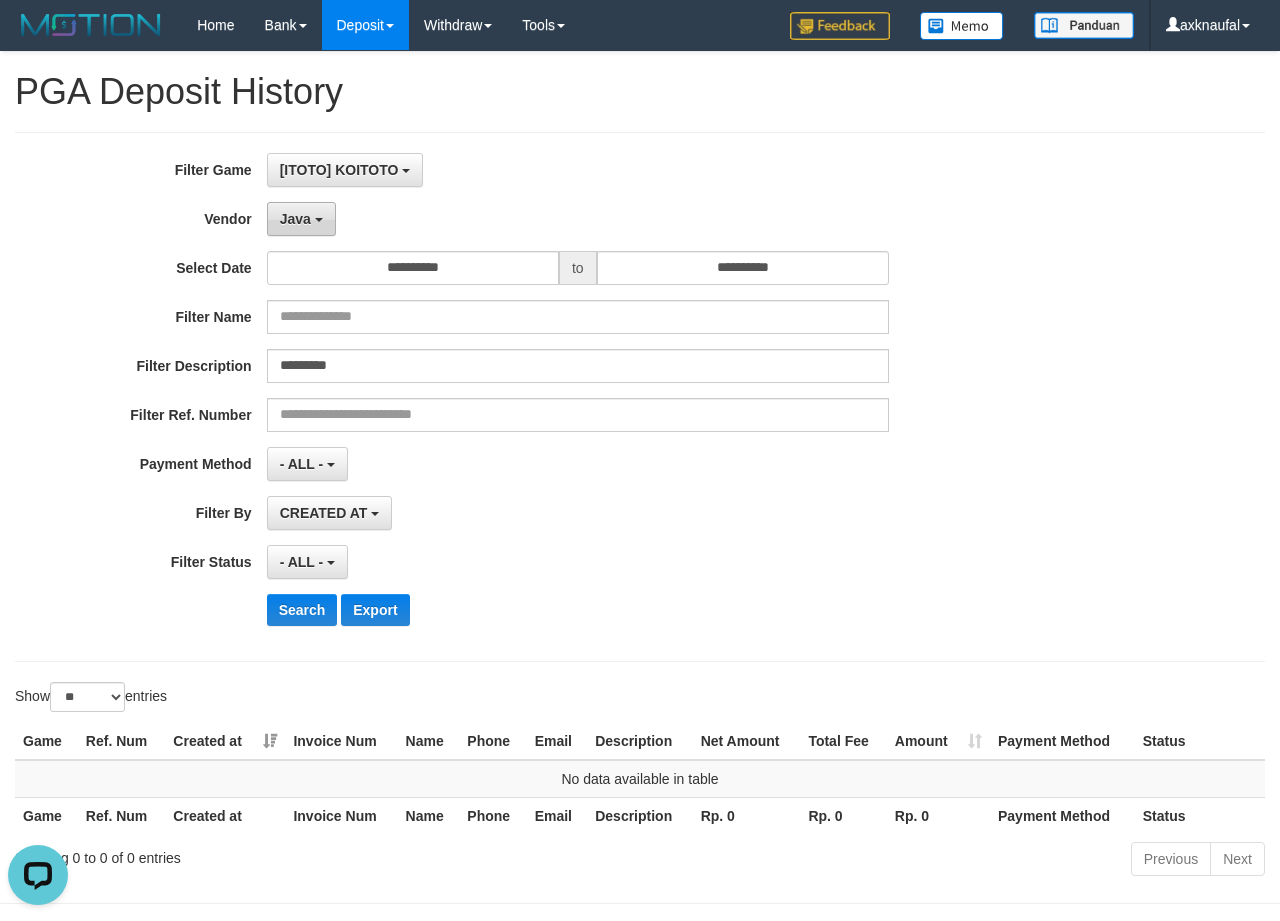click on "Java" at bounding box center (301, 219) 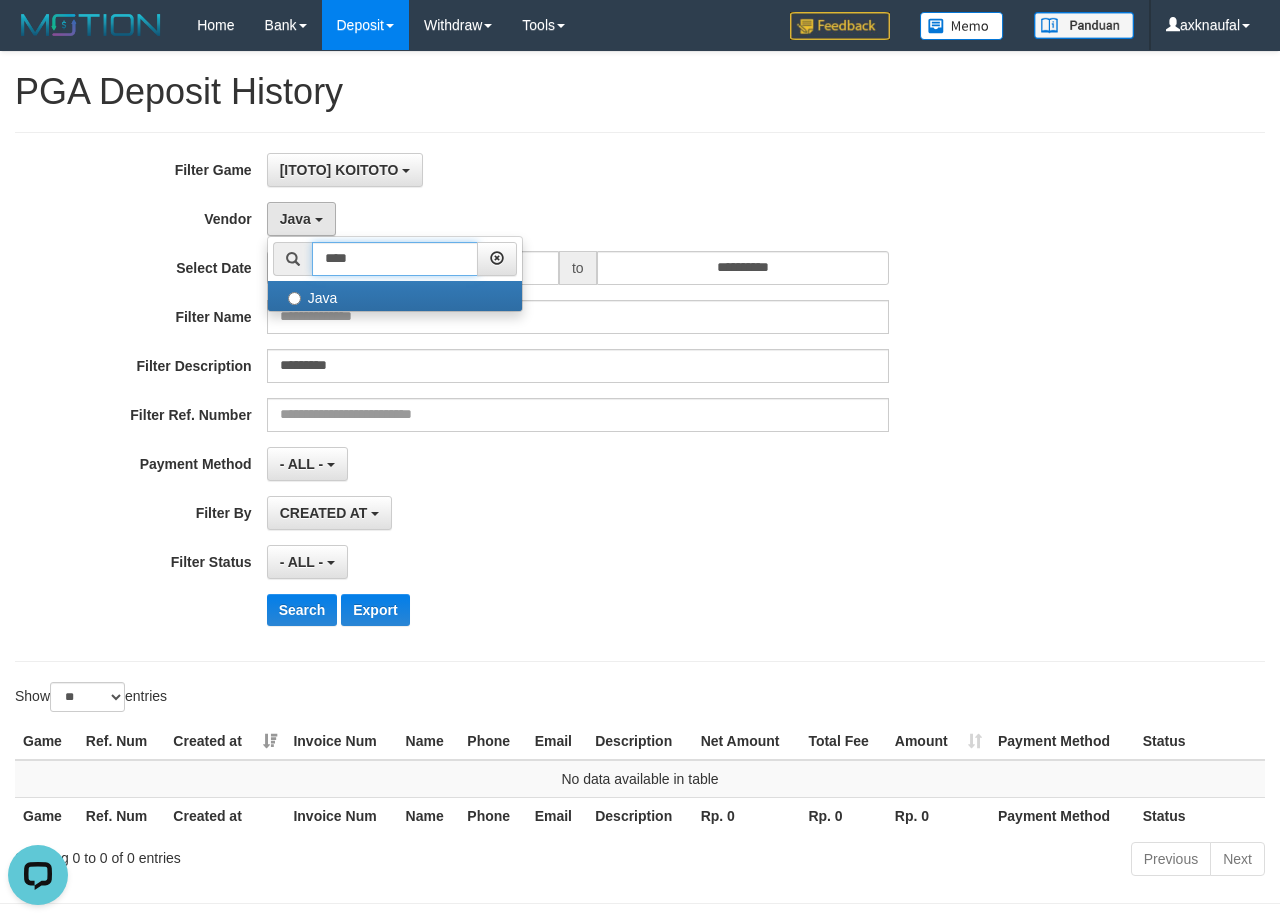 click on "****" at bounding box center [395, 259] 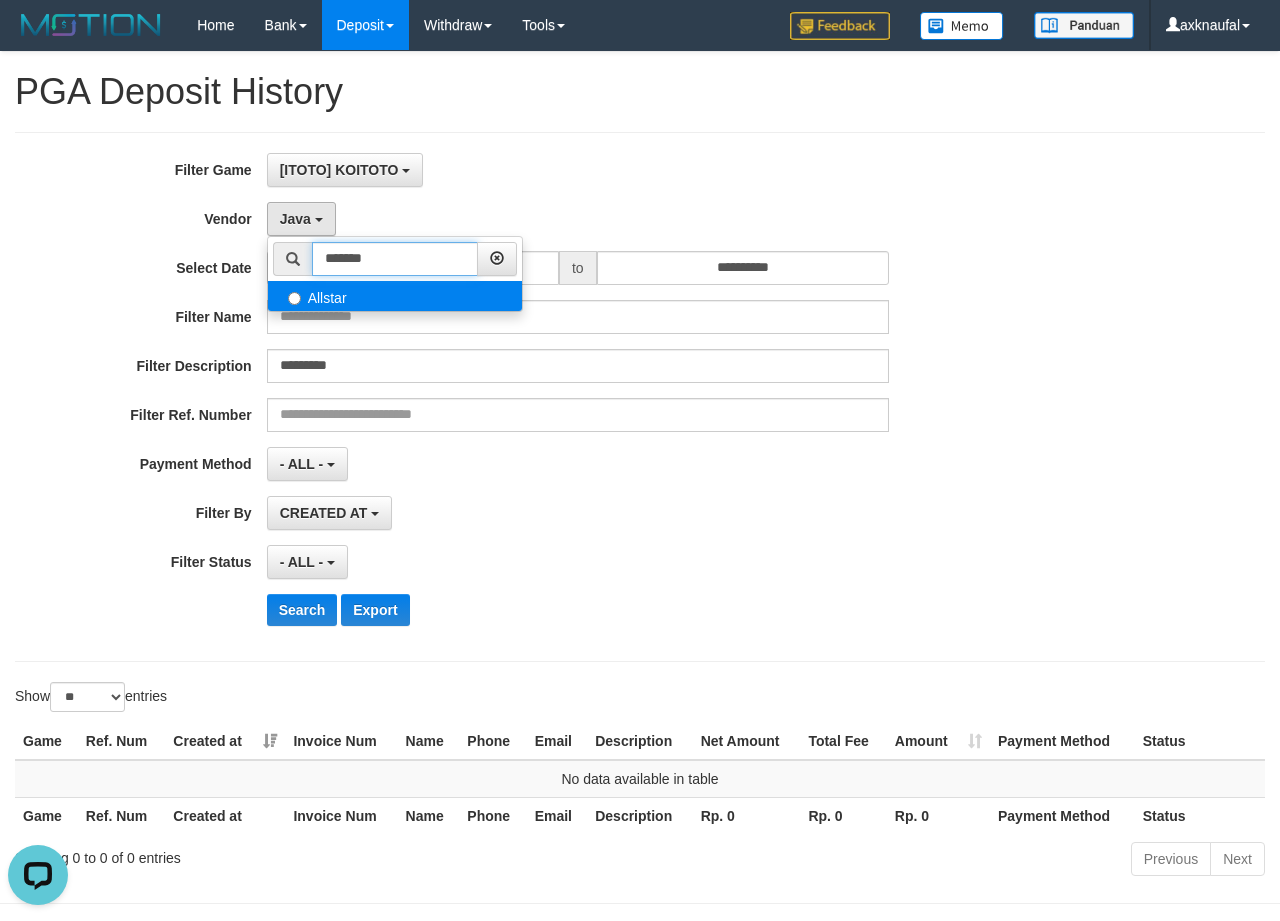 type on "*******" 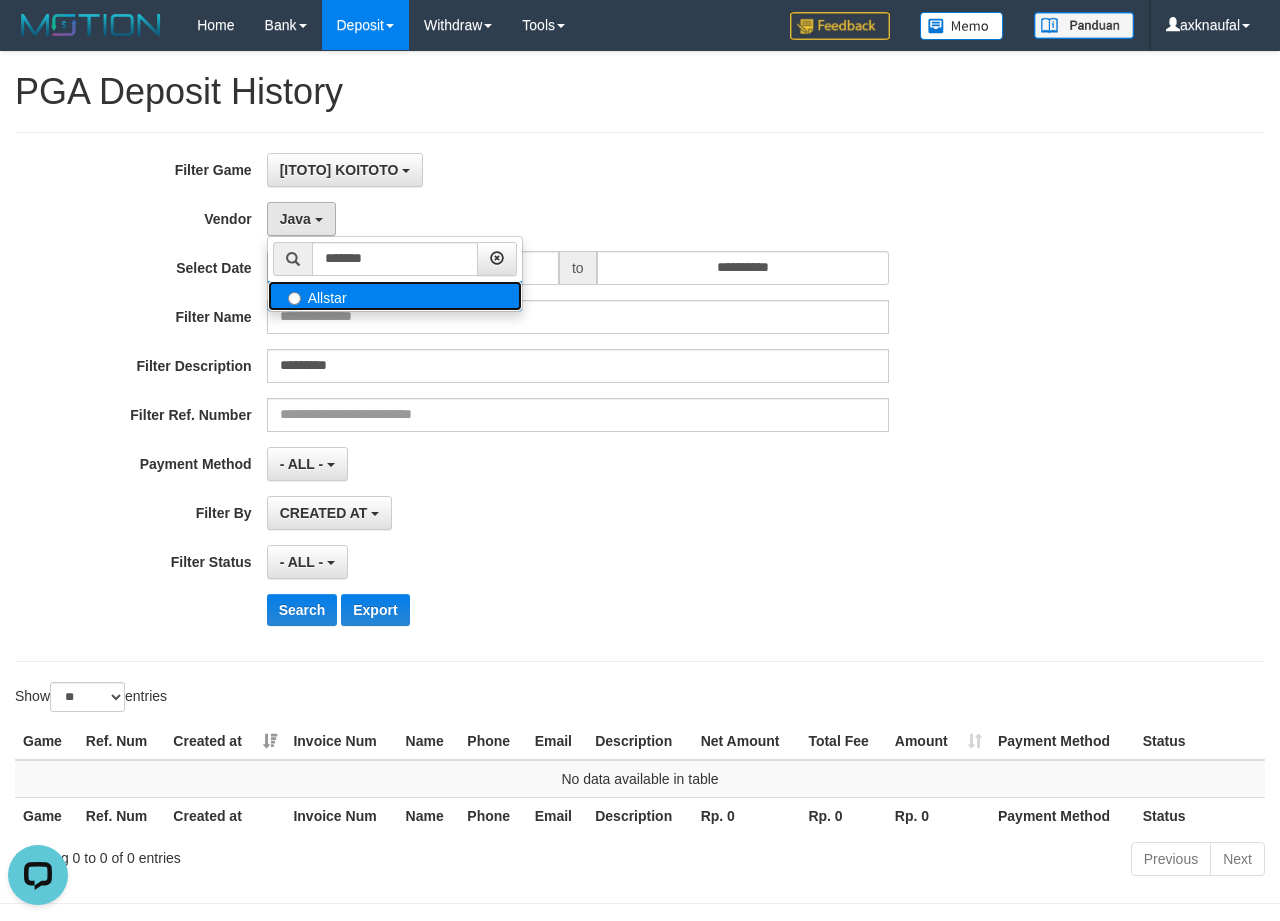 click on "Allstar" at bounding box center [395, 296] 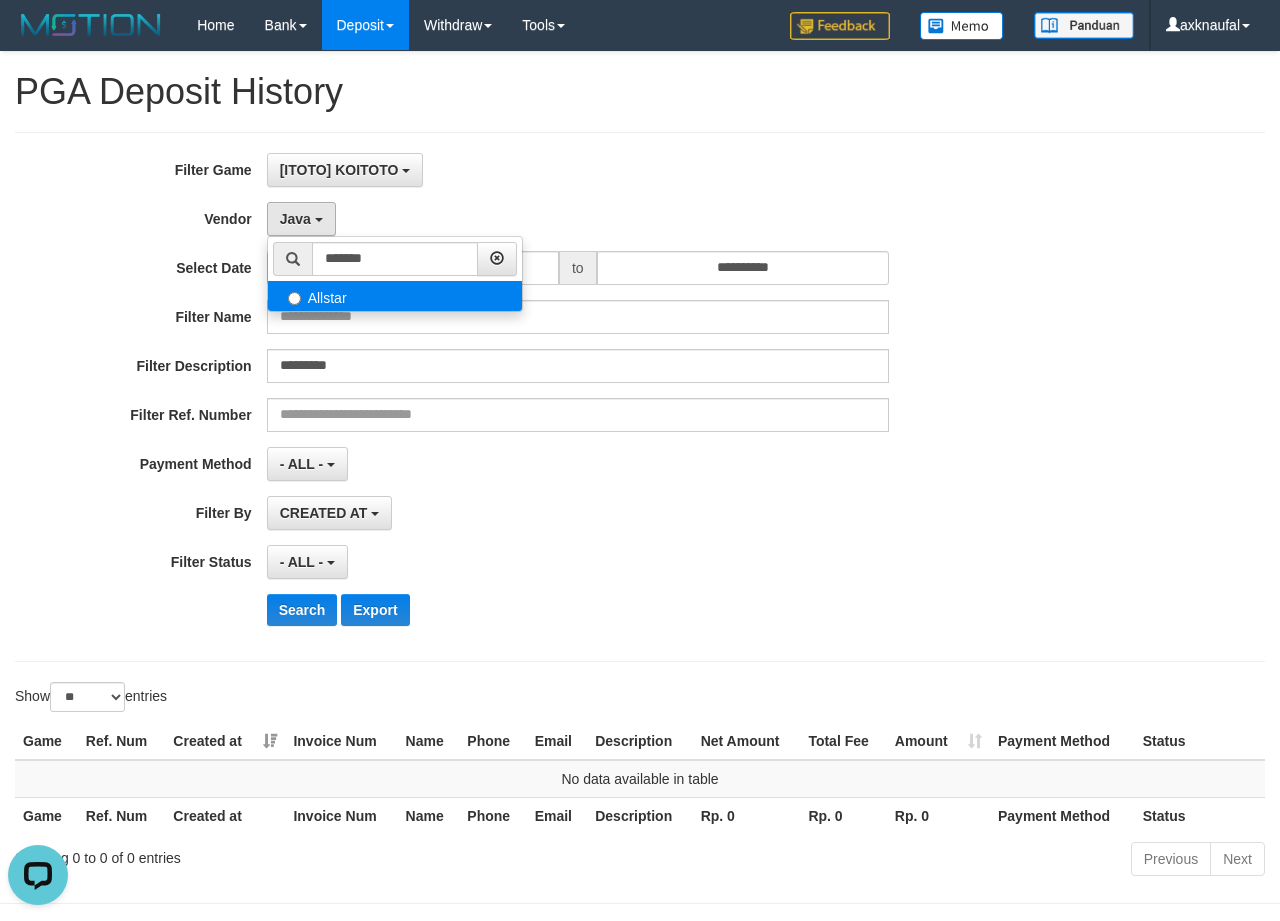 select on "**********" 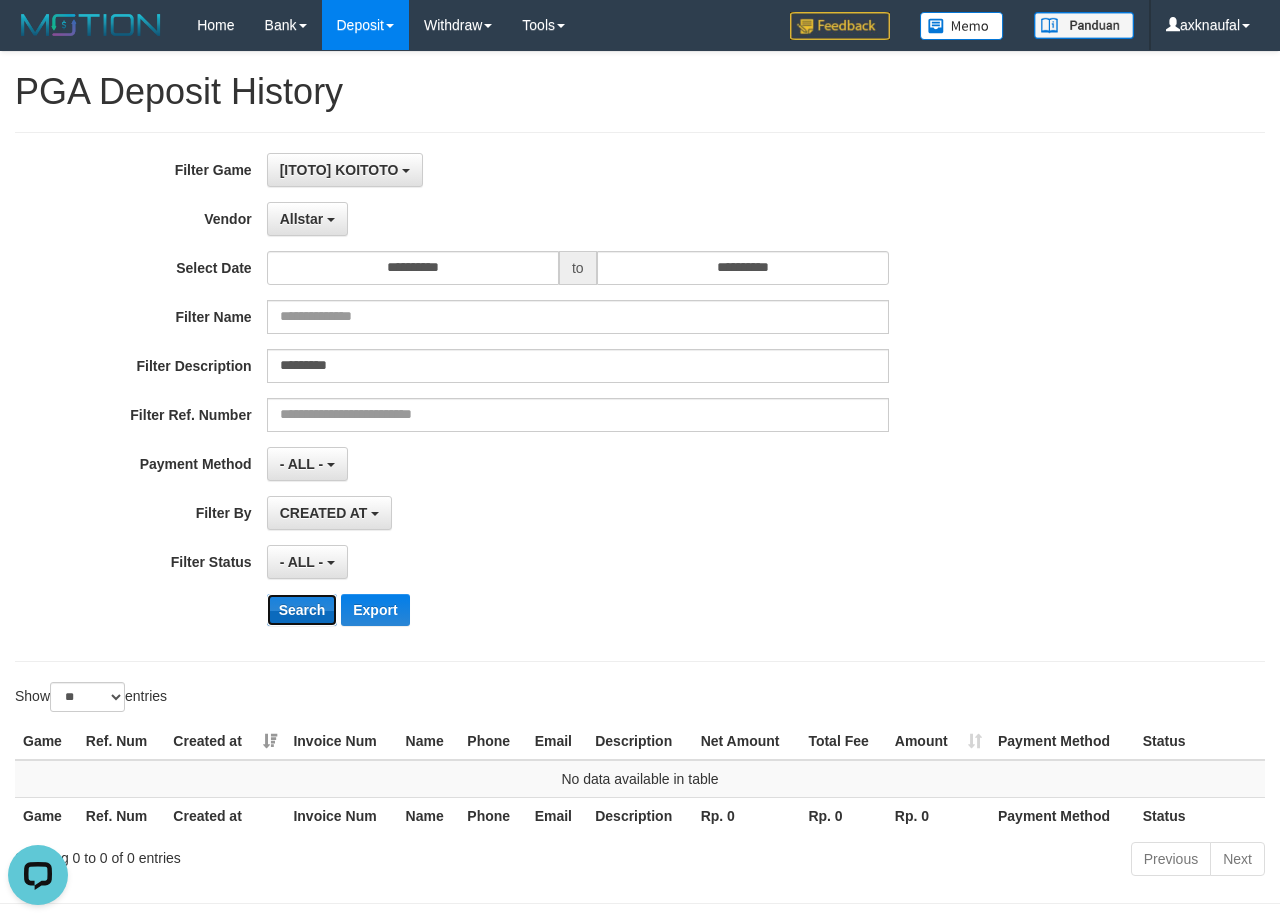 click on "Search" at bounding box center (302, 610) 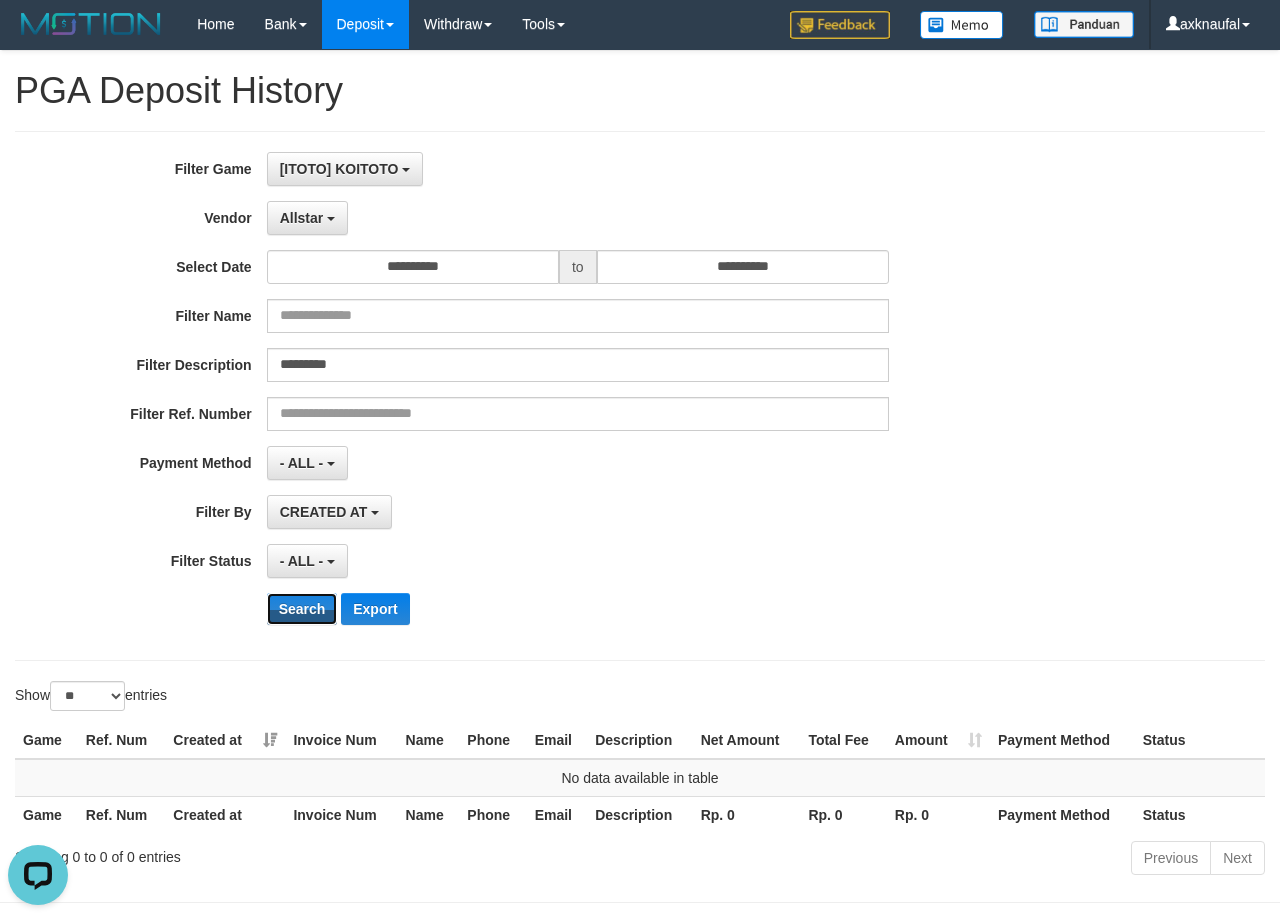 scroll, scrollTop: 0, scrollLeft: 0, axis: both 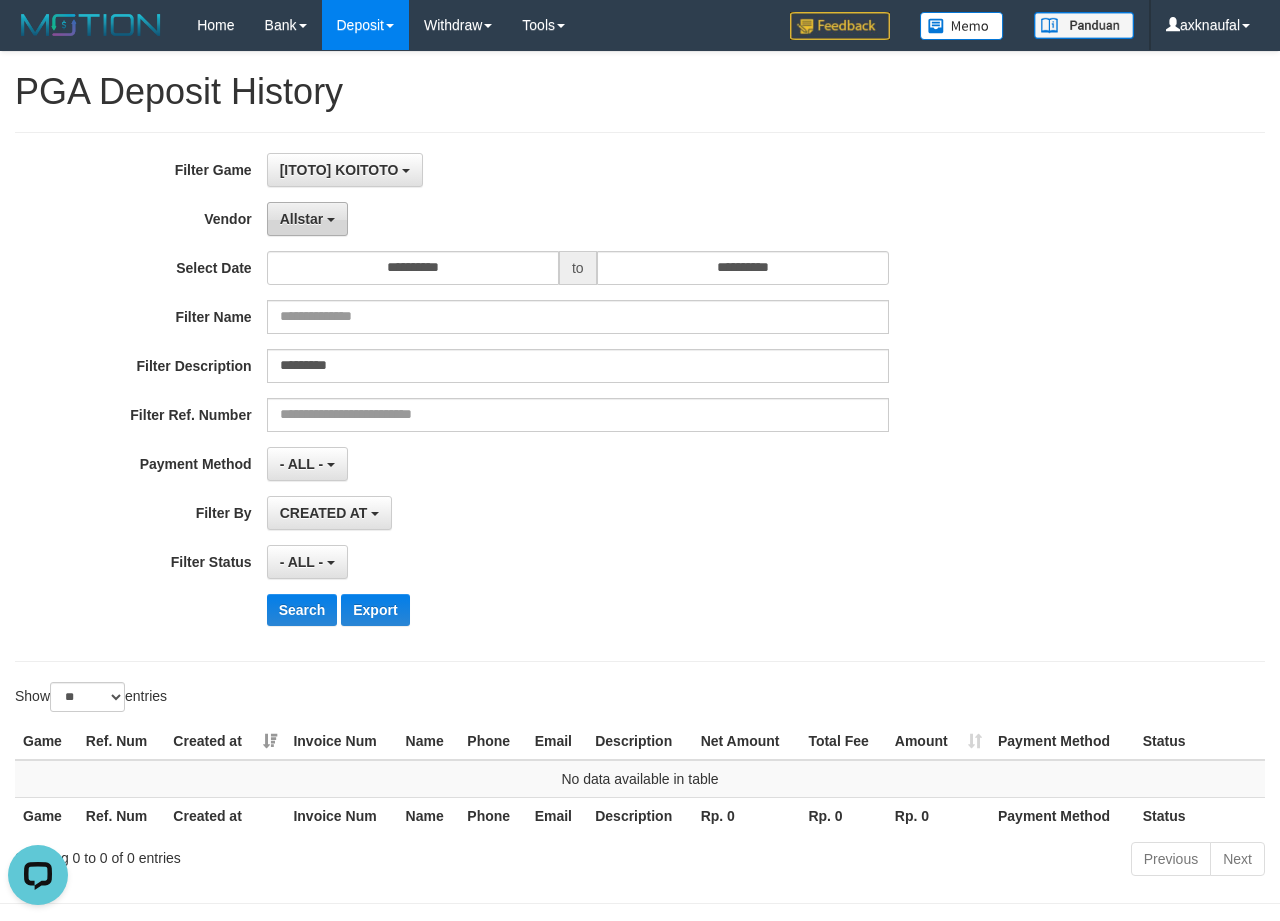click on "Allstar" at bounding box center [302, 219] 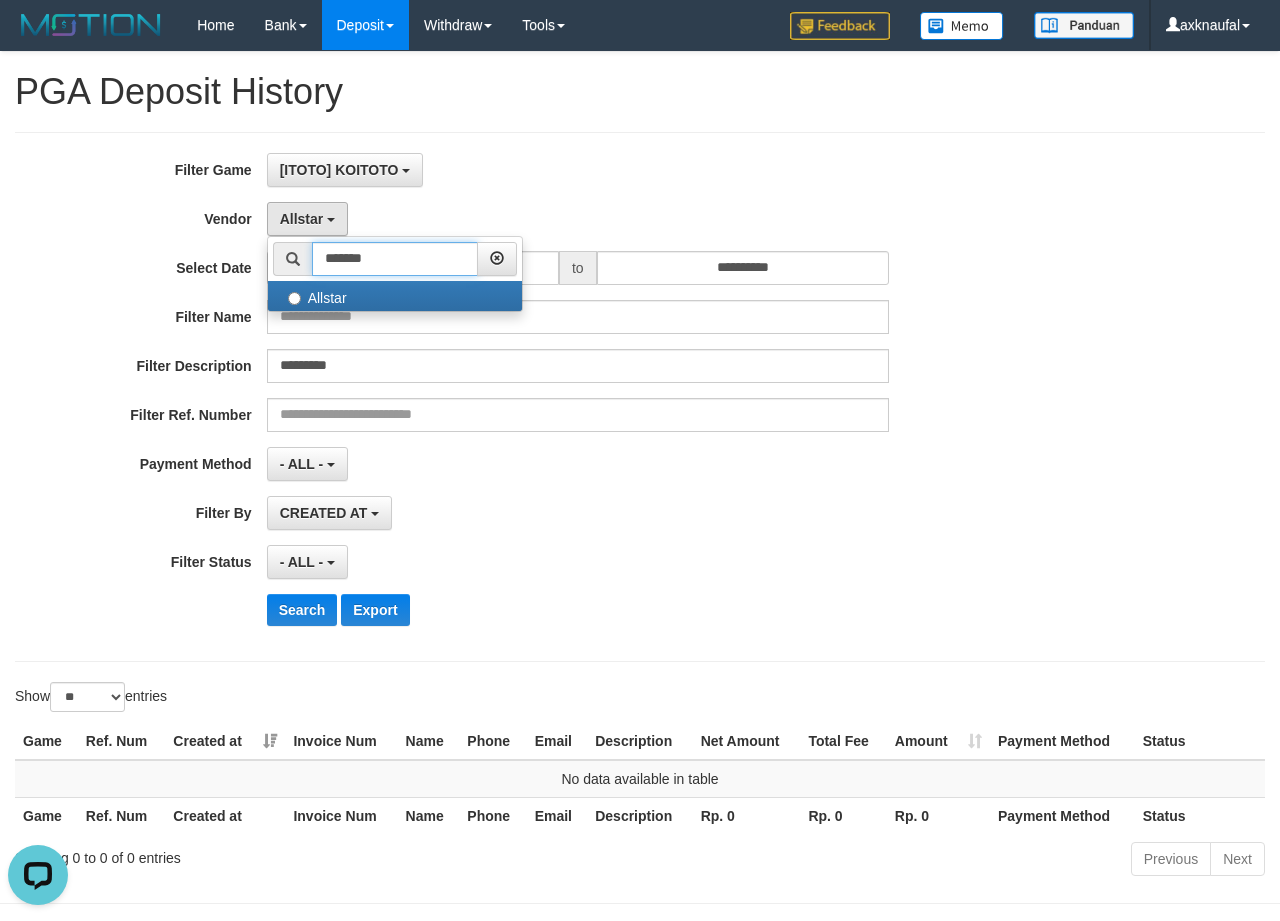click on "*******" at bounding box center [395, 259] 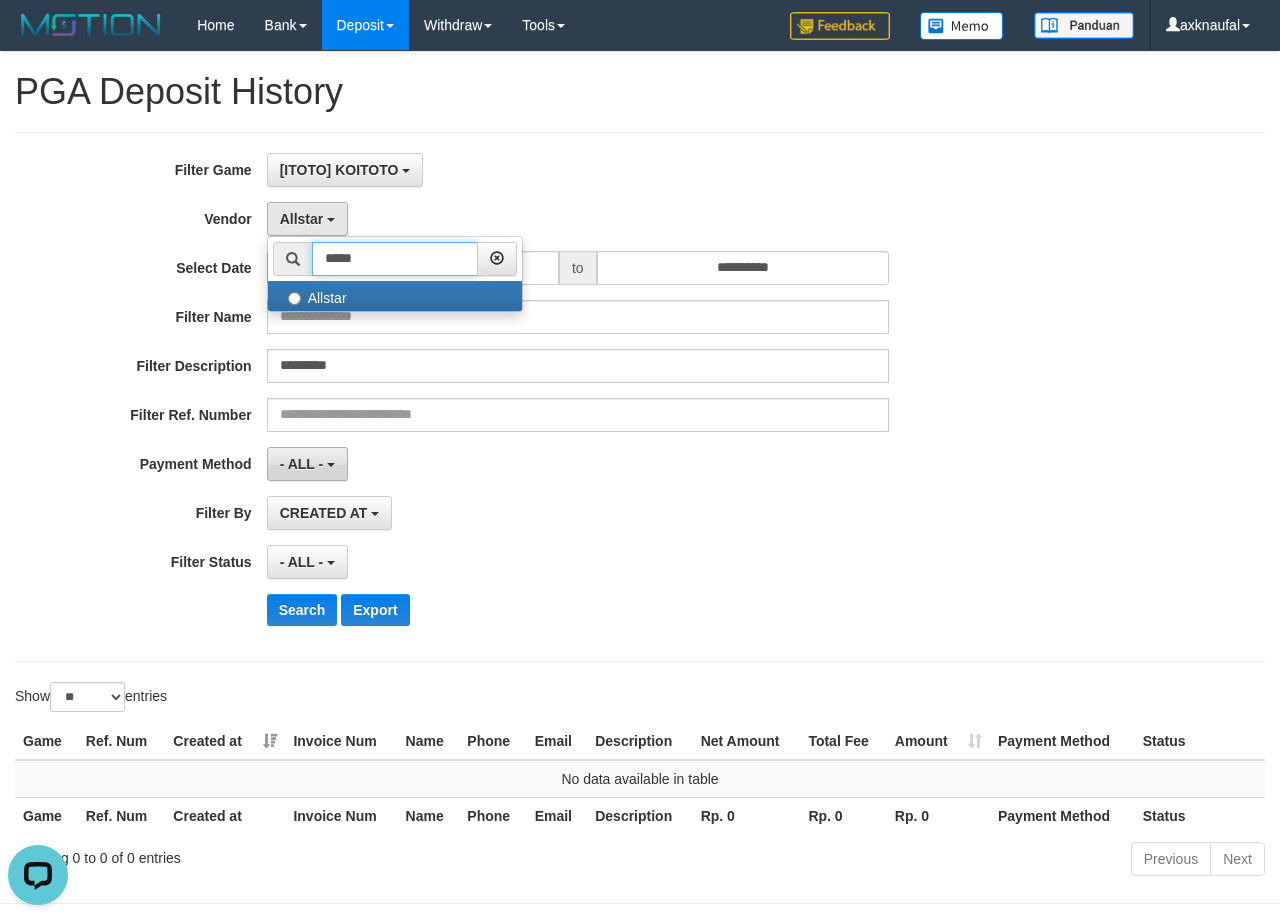 paste 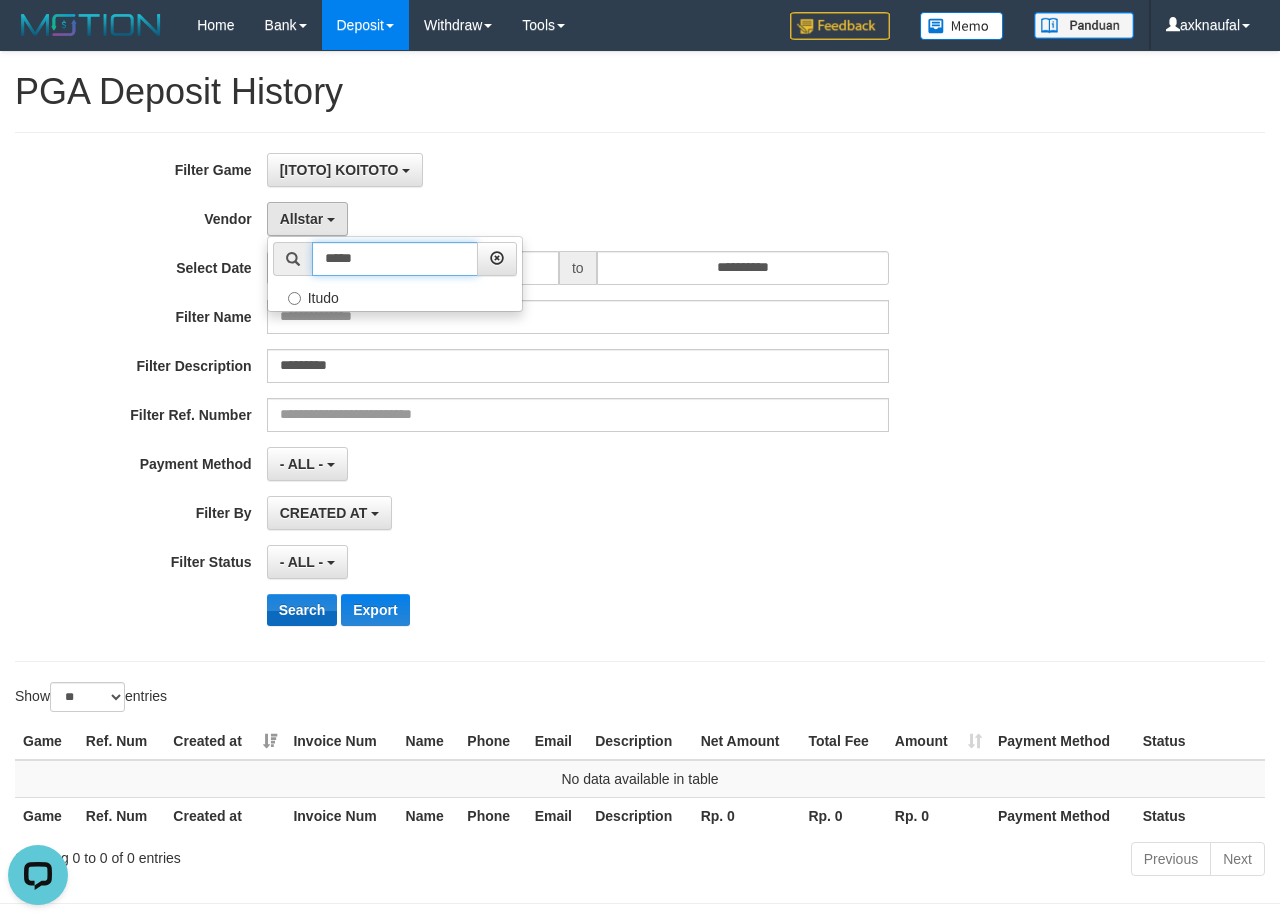 type on "*****" 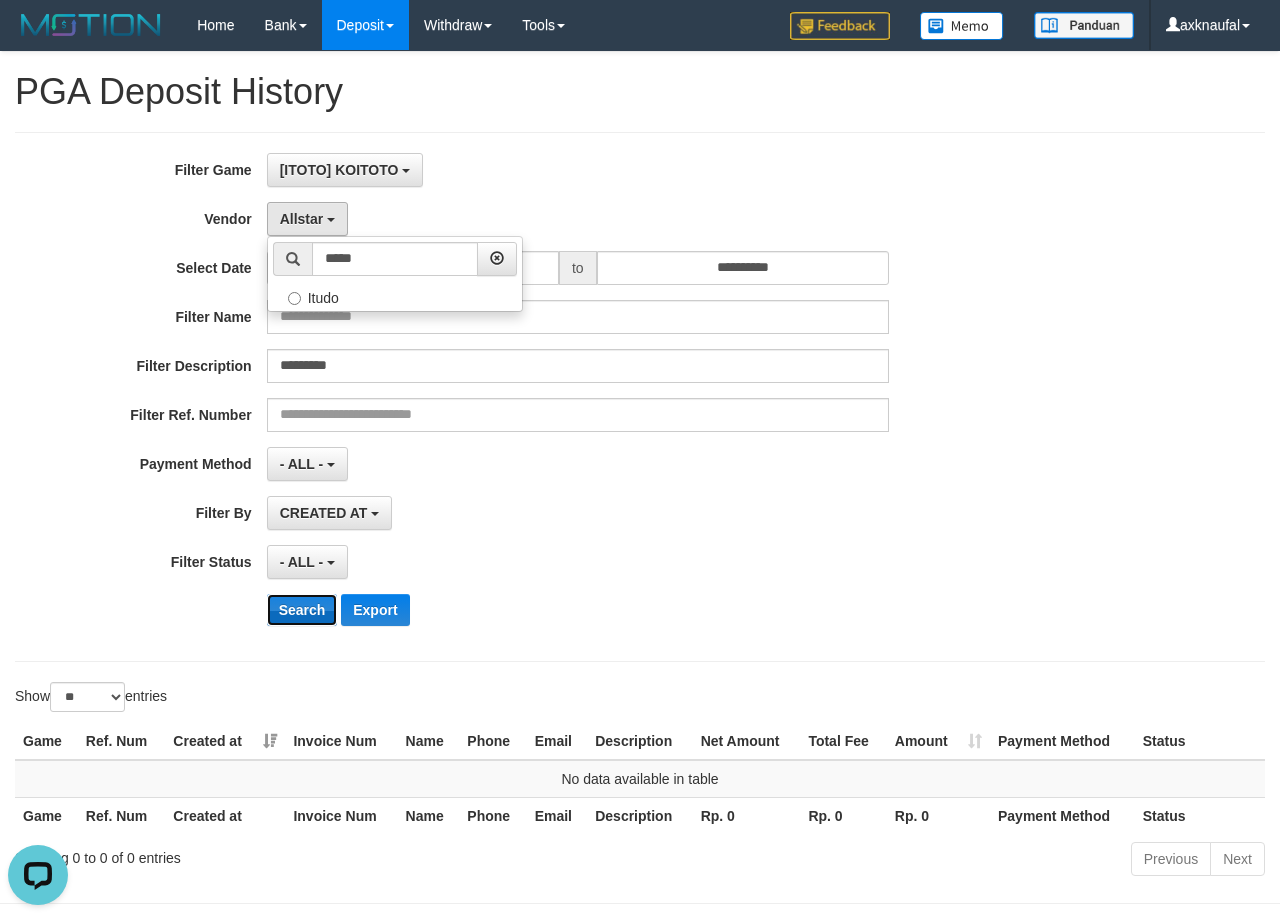click on "Search" at bounding box center (302, 610) 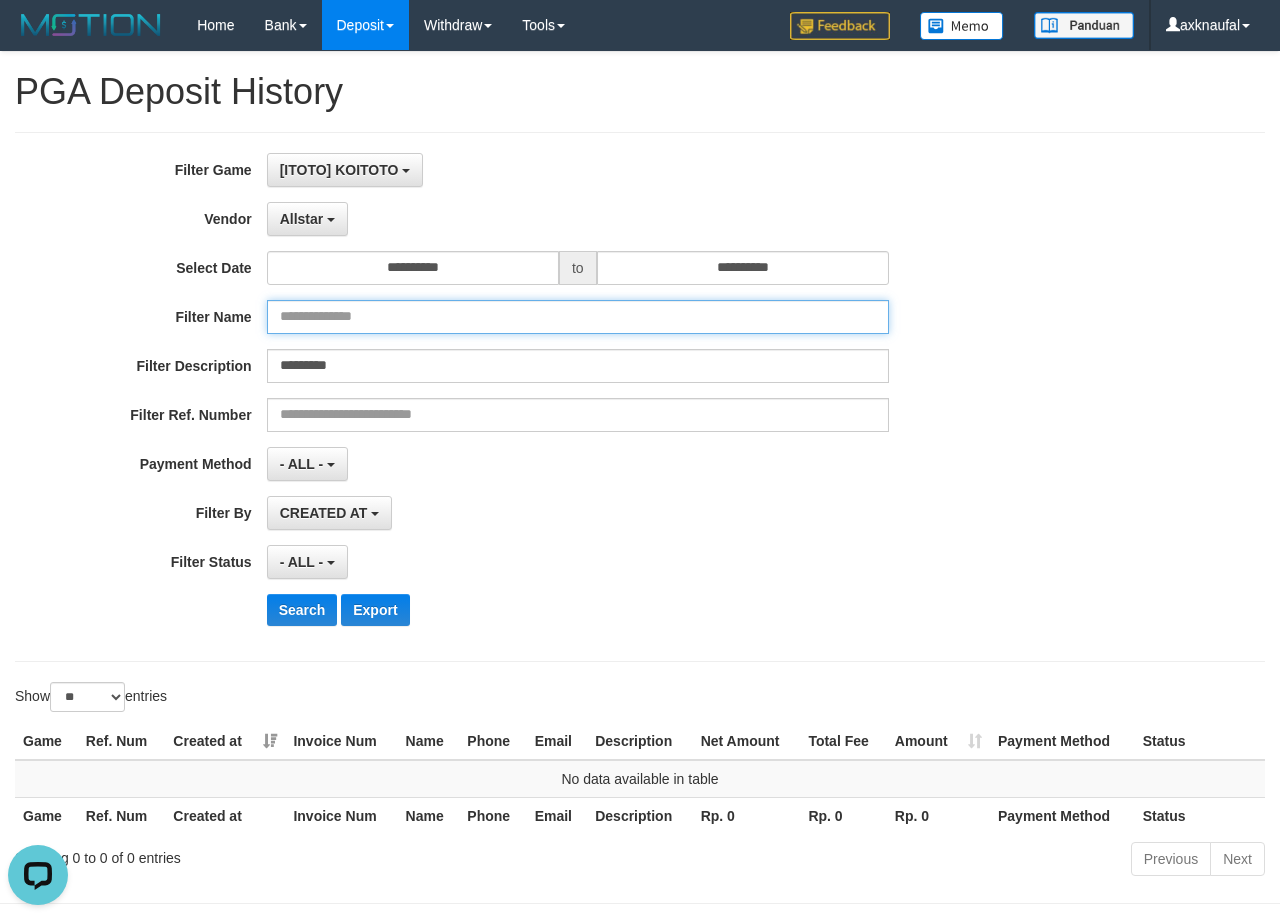 click at bounding box center (578, 317) 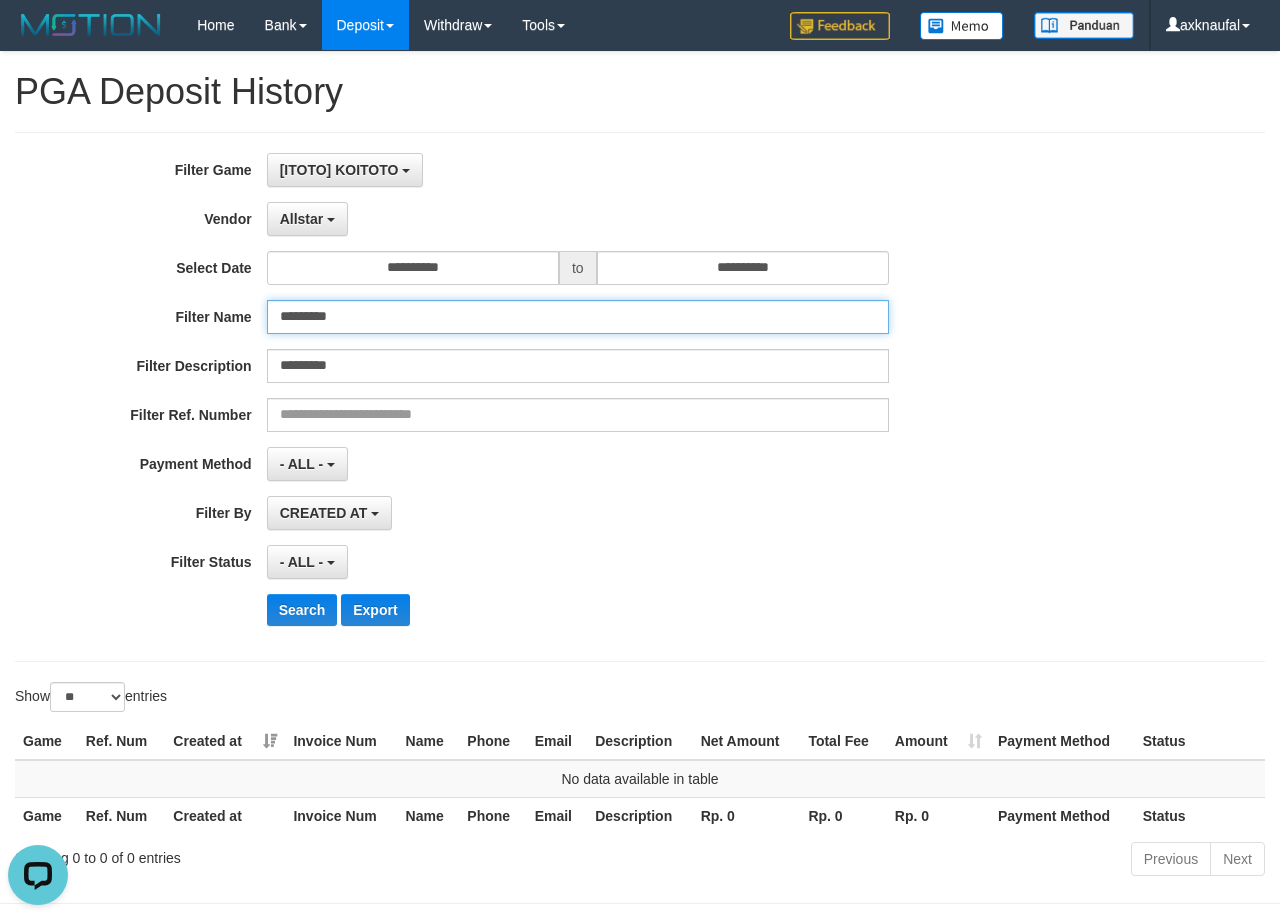 type on "*********" 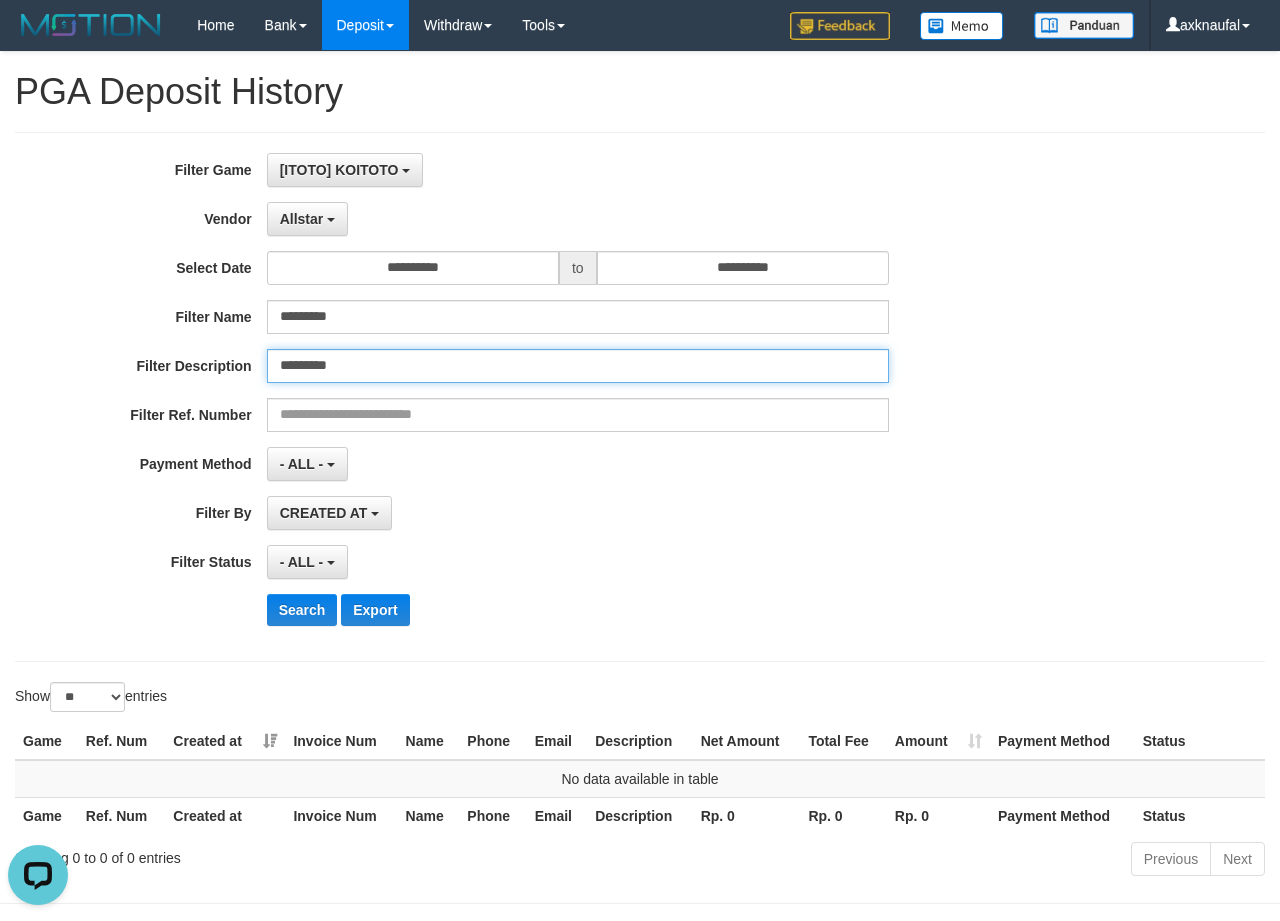 click on "*********" at bounding box center (578, 366) 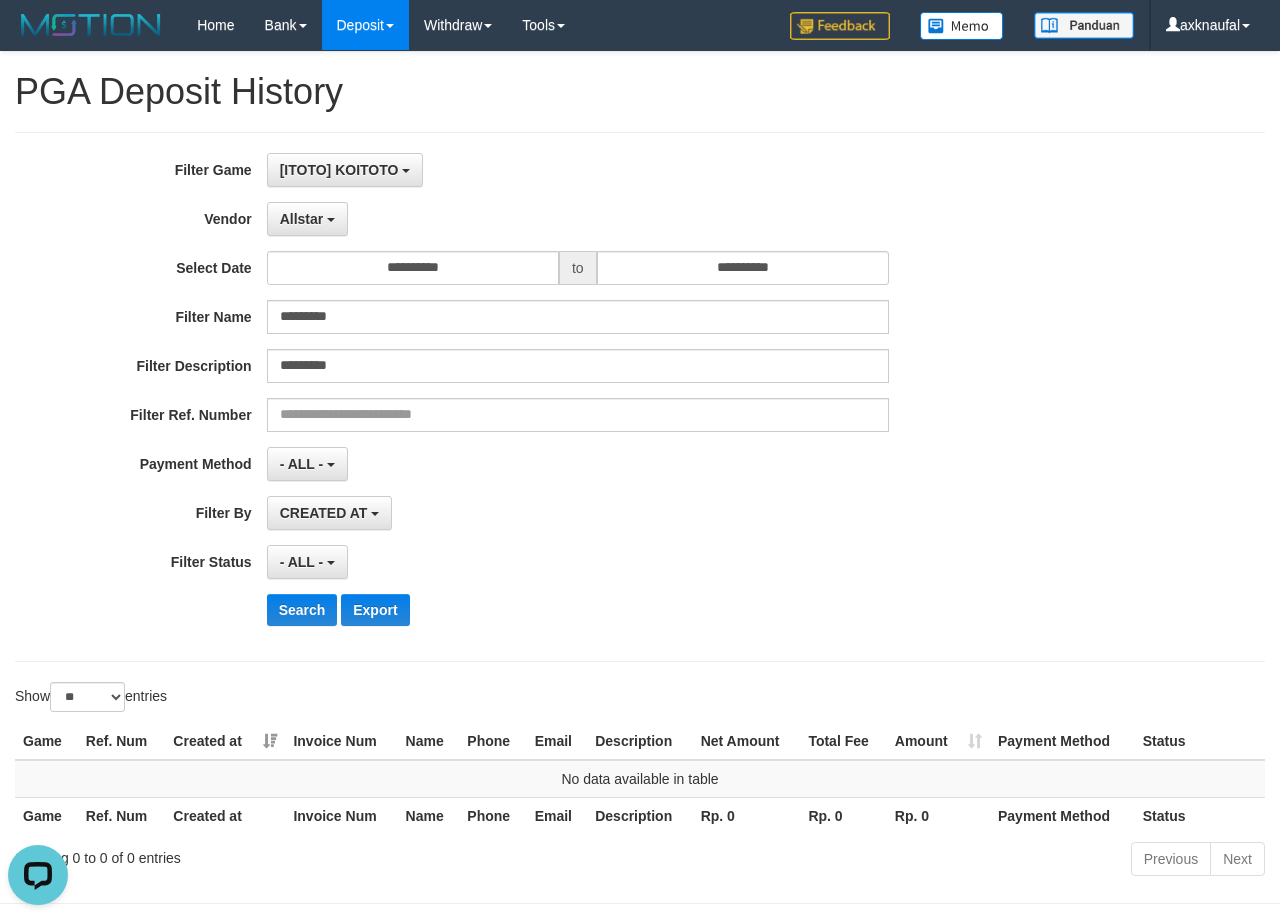 click on "**********" at bounding box center [533, 397] 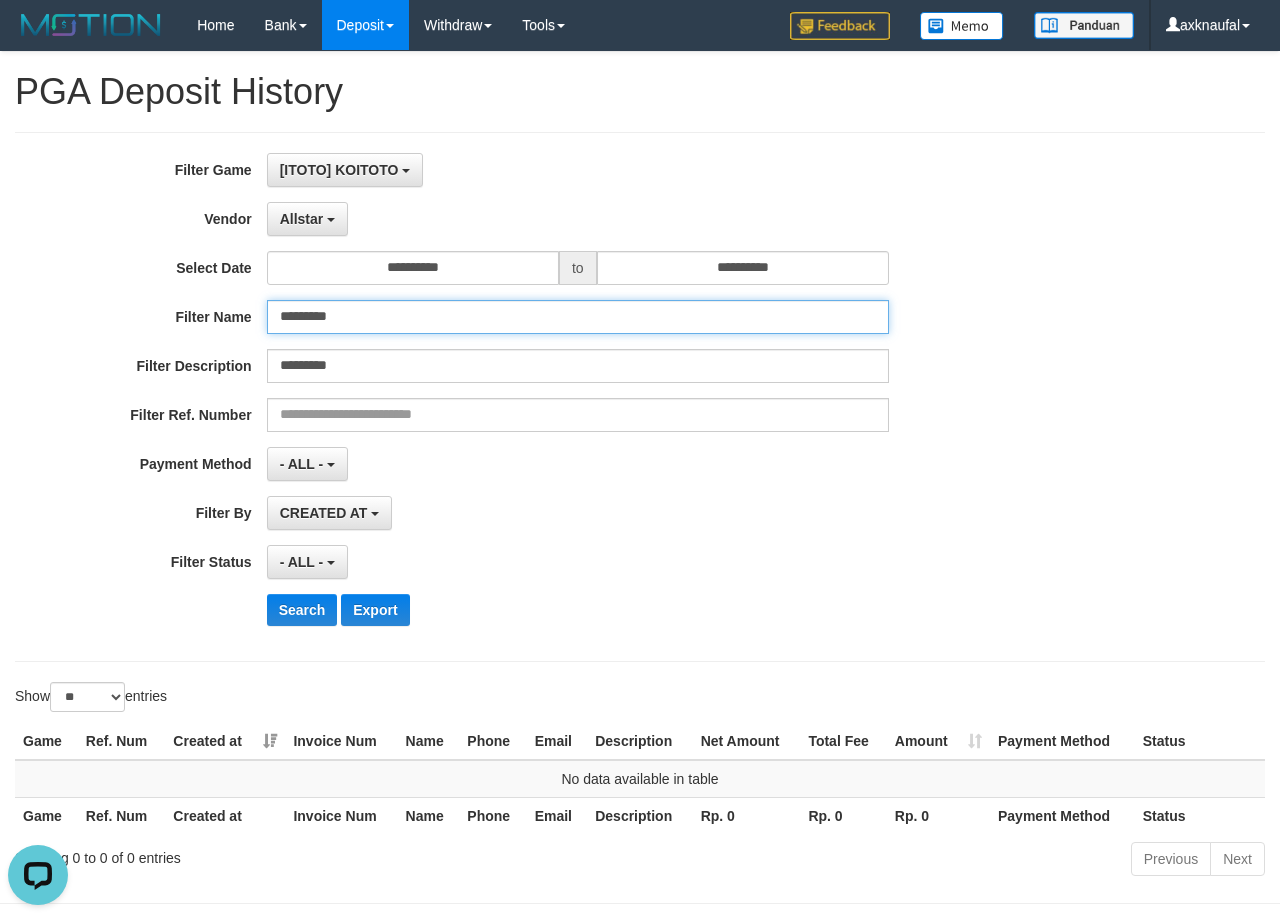 click on "*********" at bounding box center [578, 317] 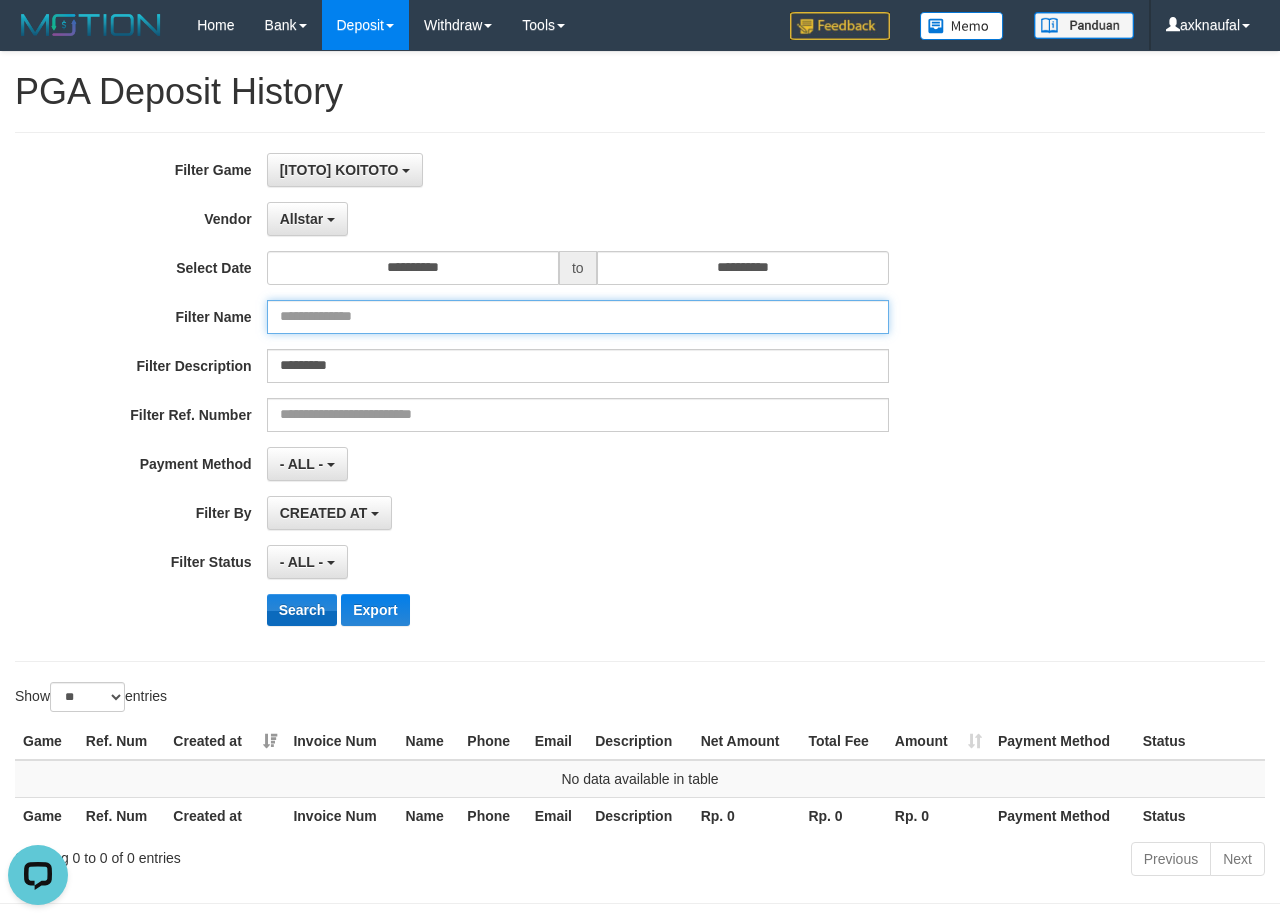 type 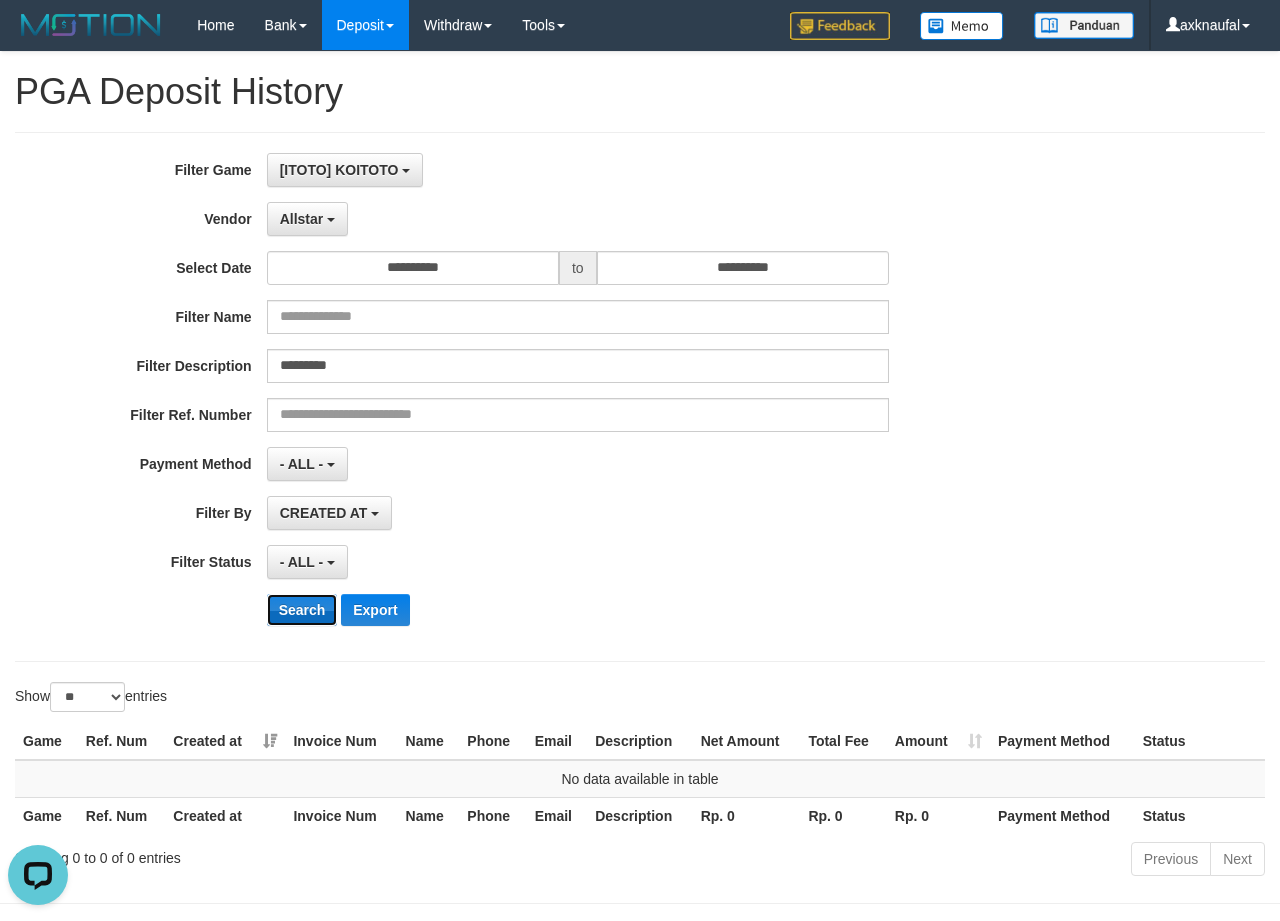 click on "Search" at bounding box center [302, 610] 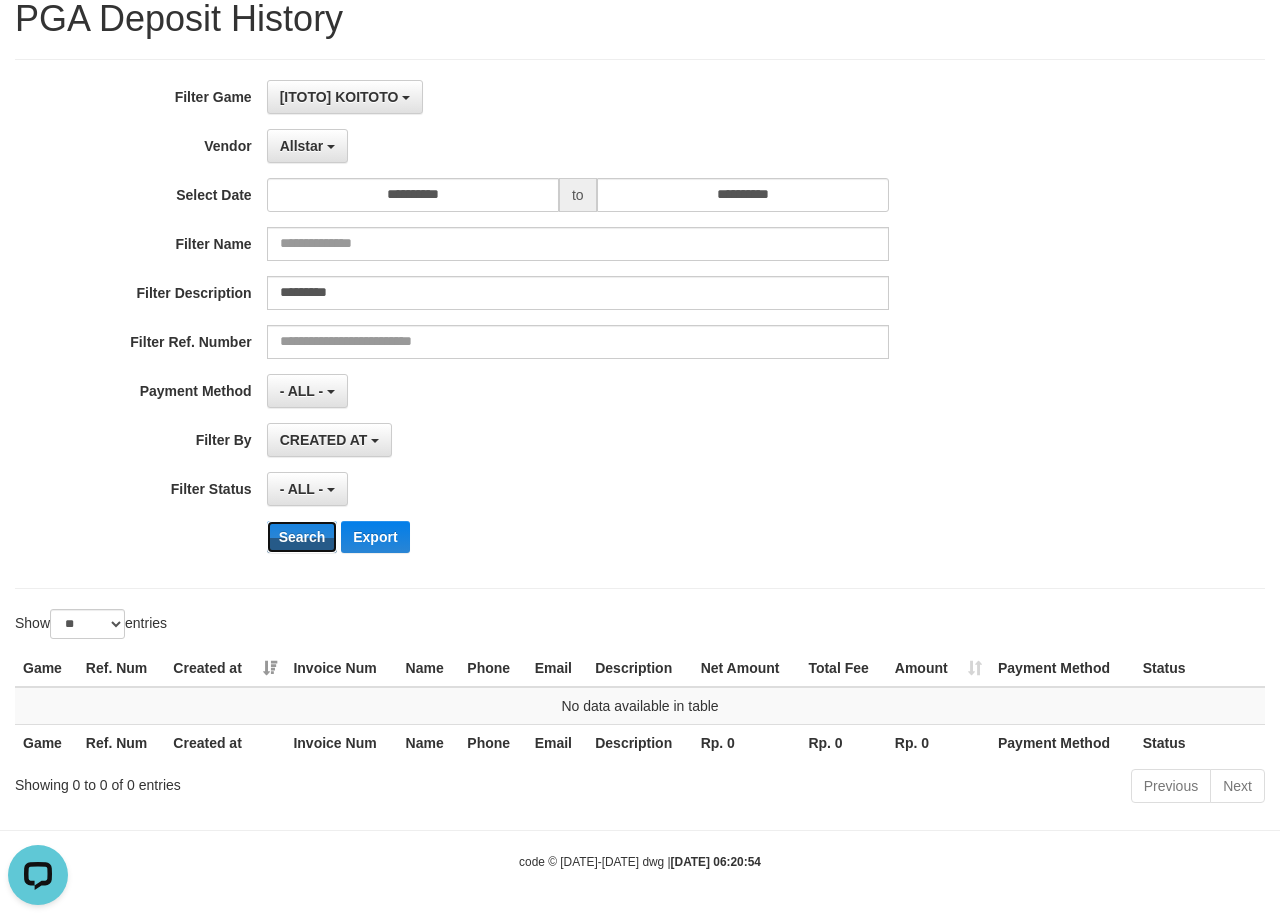scroll, scrollTop: 0, scrollLeft: 0, axis: both 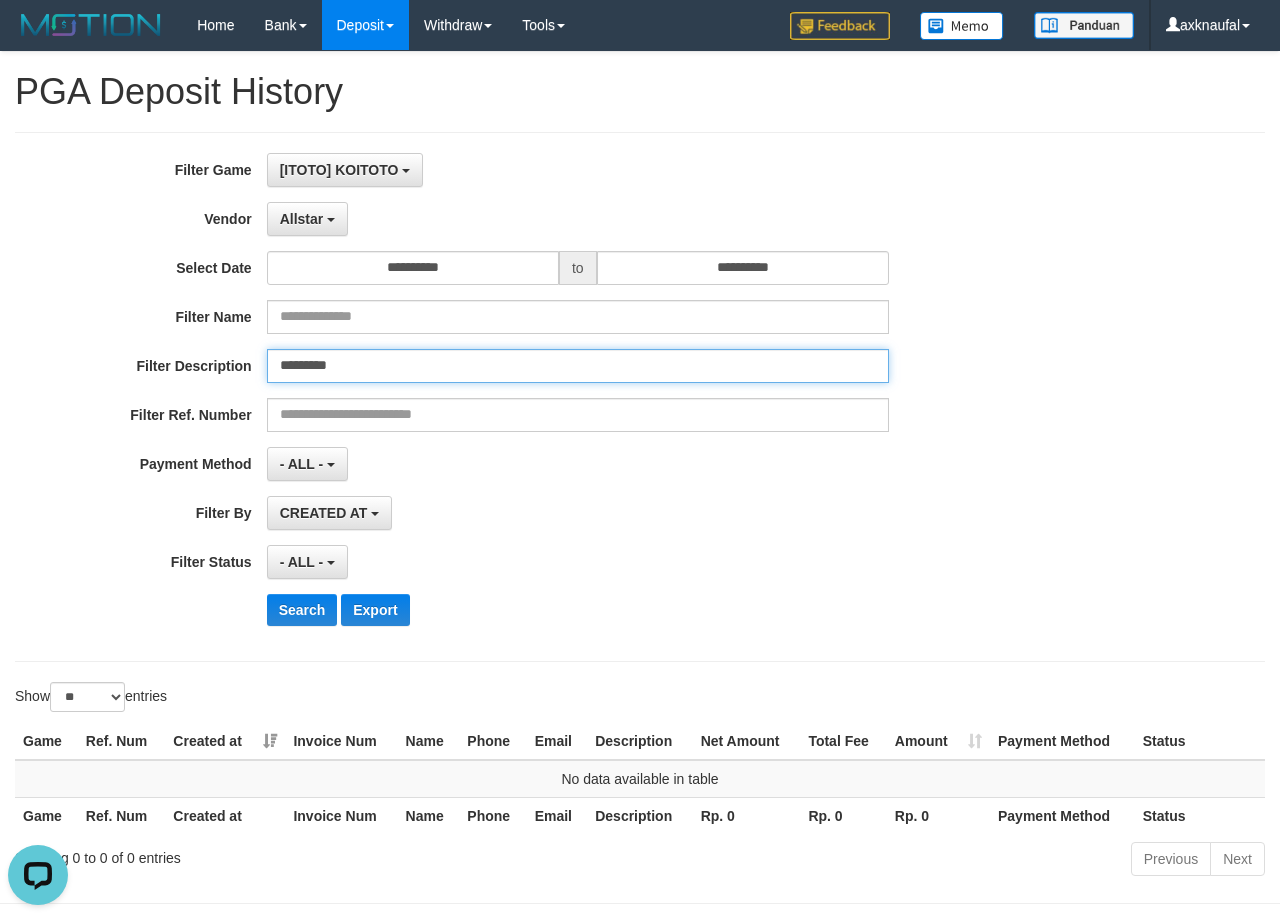 click on "*********" at bounding box center [578, 366] 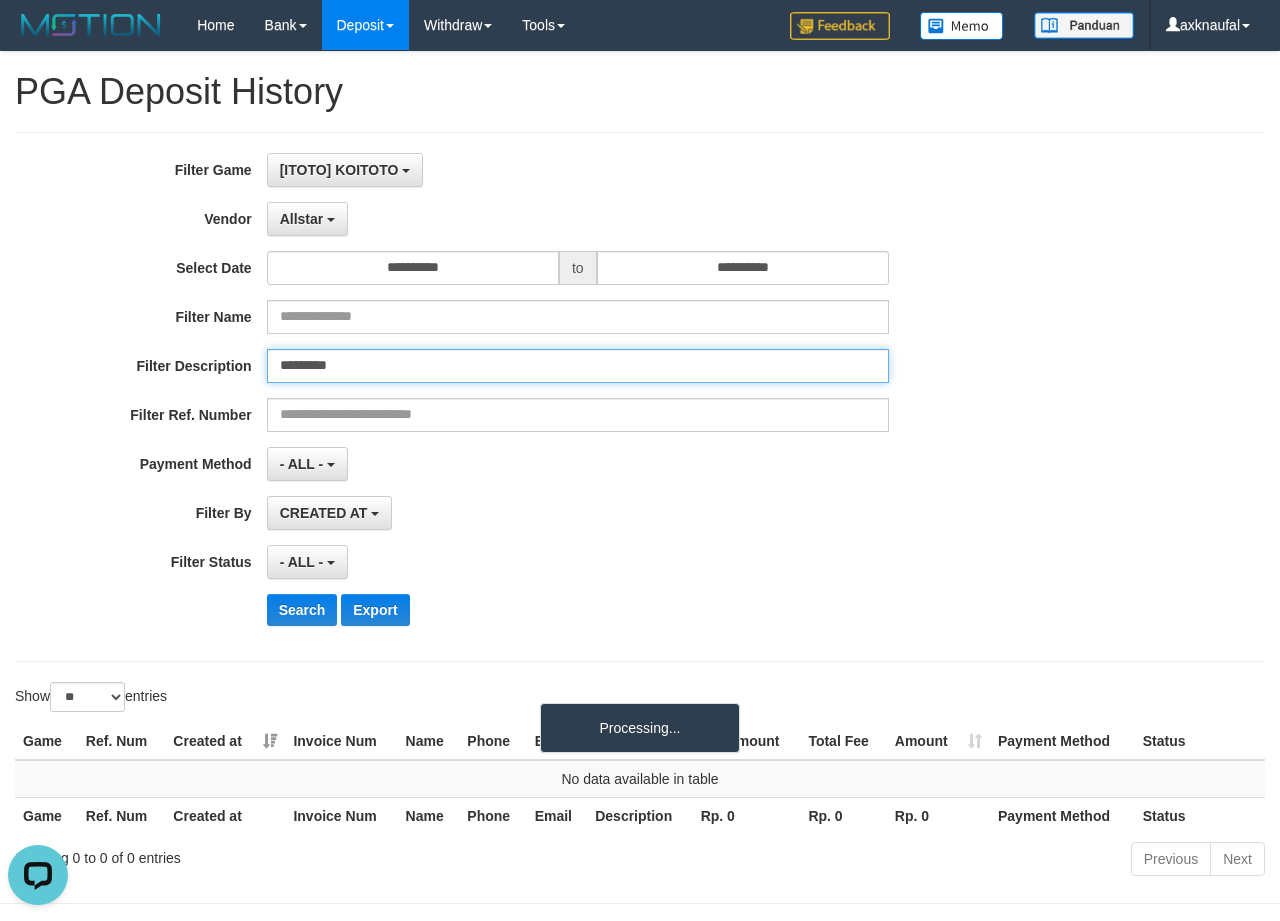click on "Search" at bounding box center [302, 610] 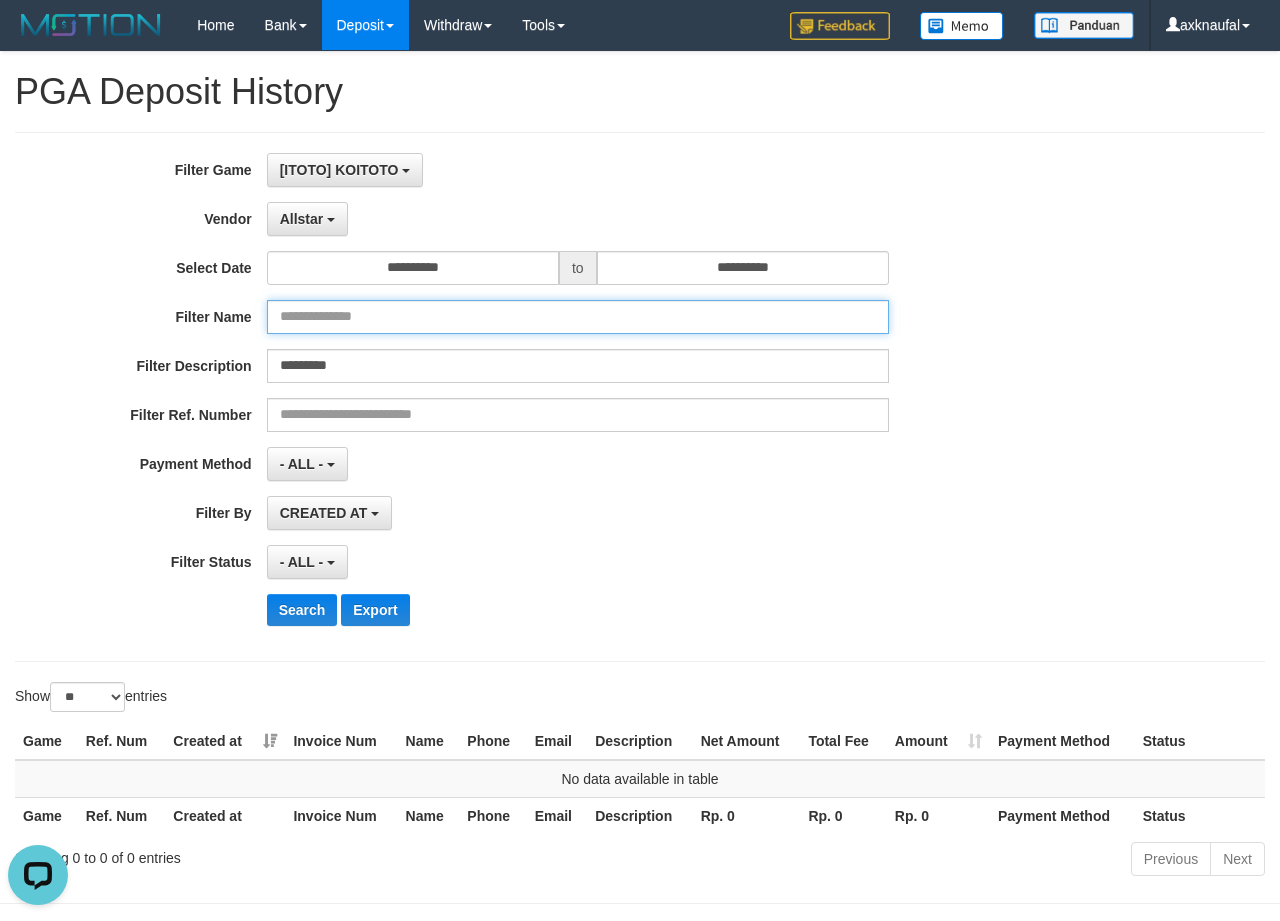 click at bounding box center (578, 317) 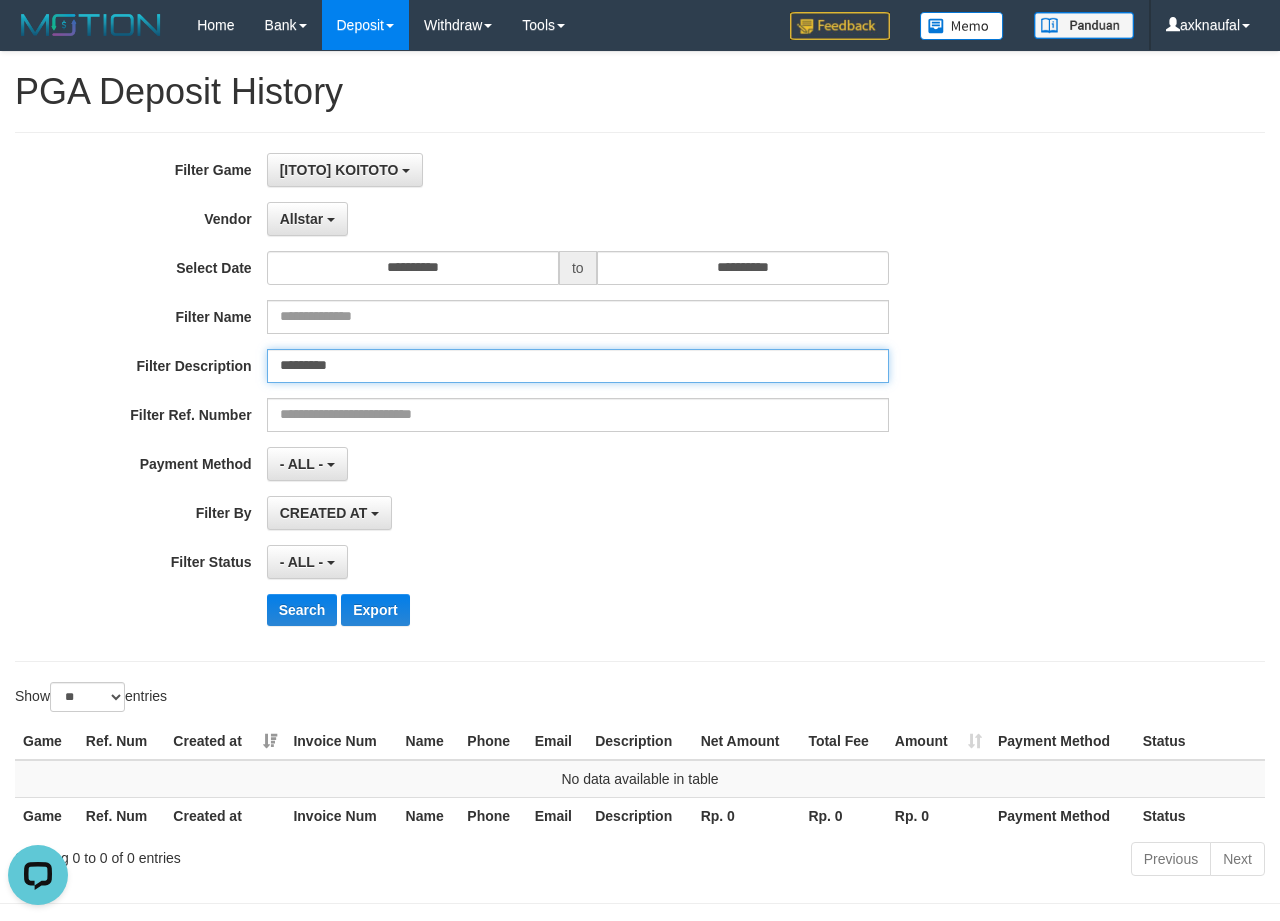 click on "*********" at bounding box center [578, 366] 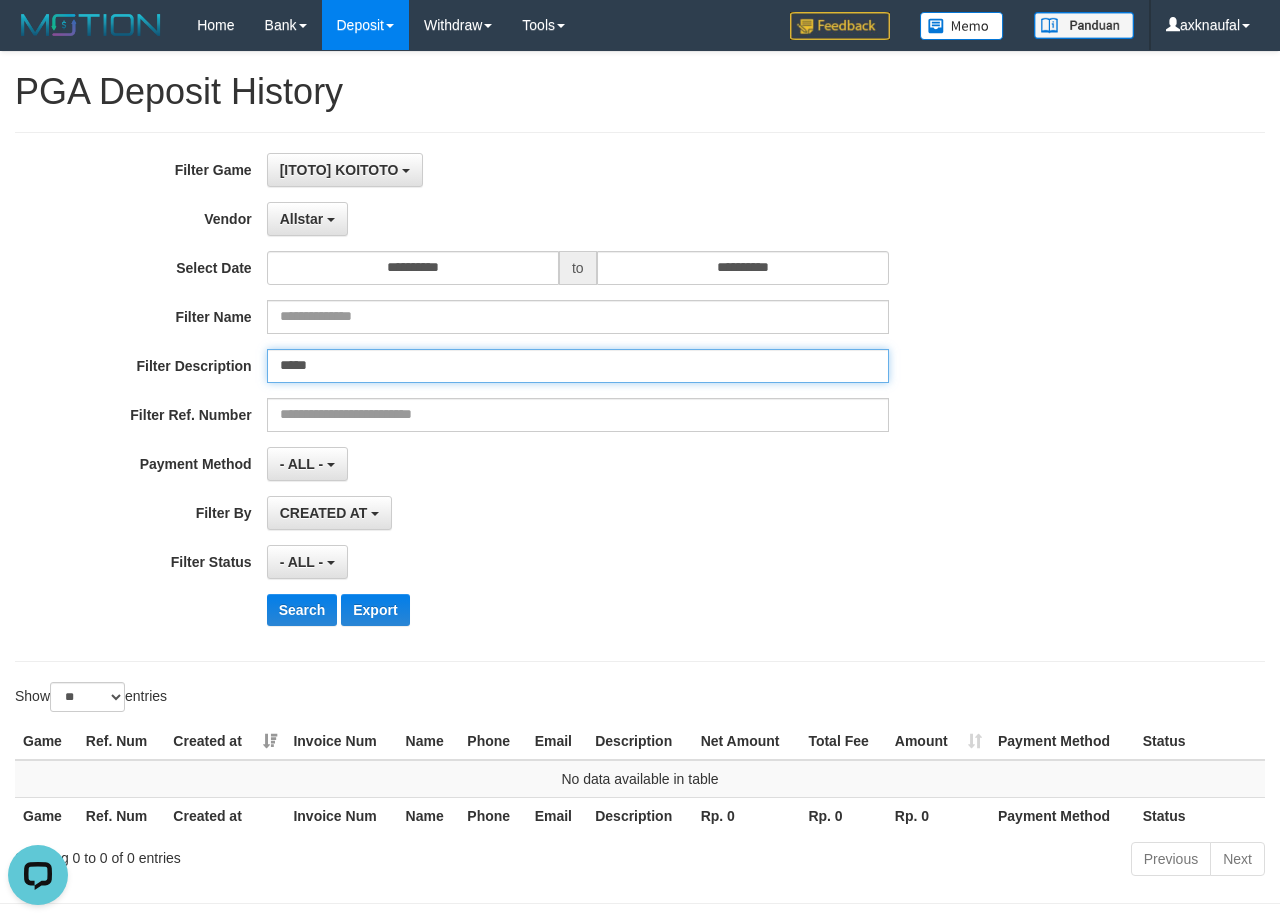 paste 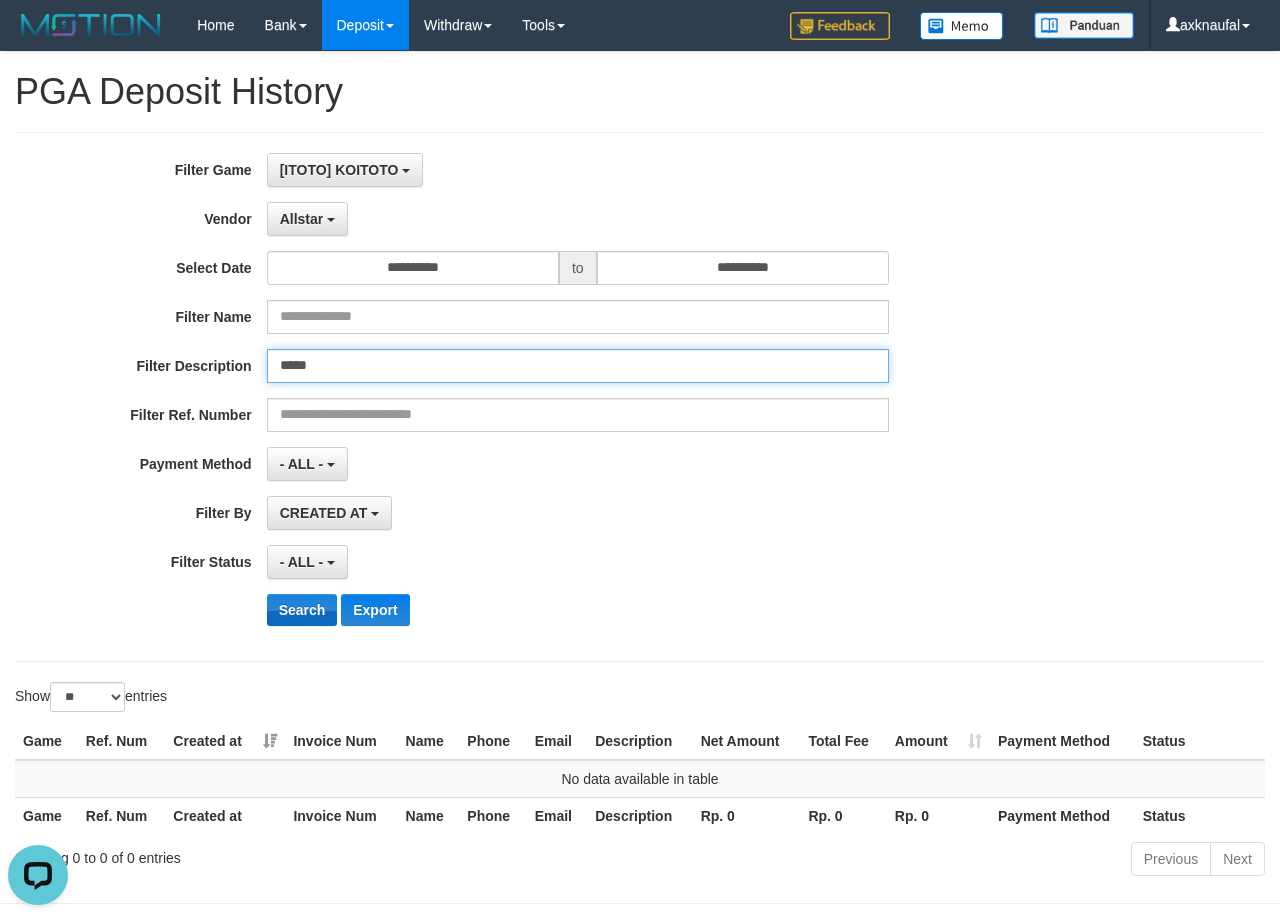 type on "*****" 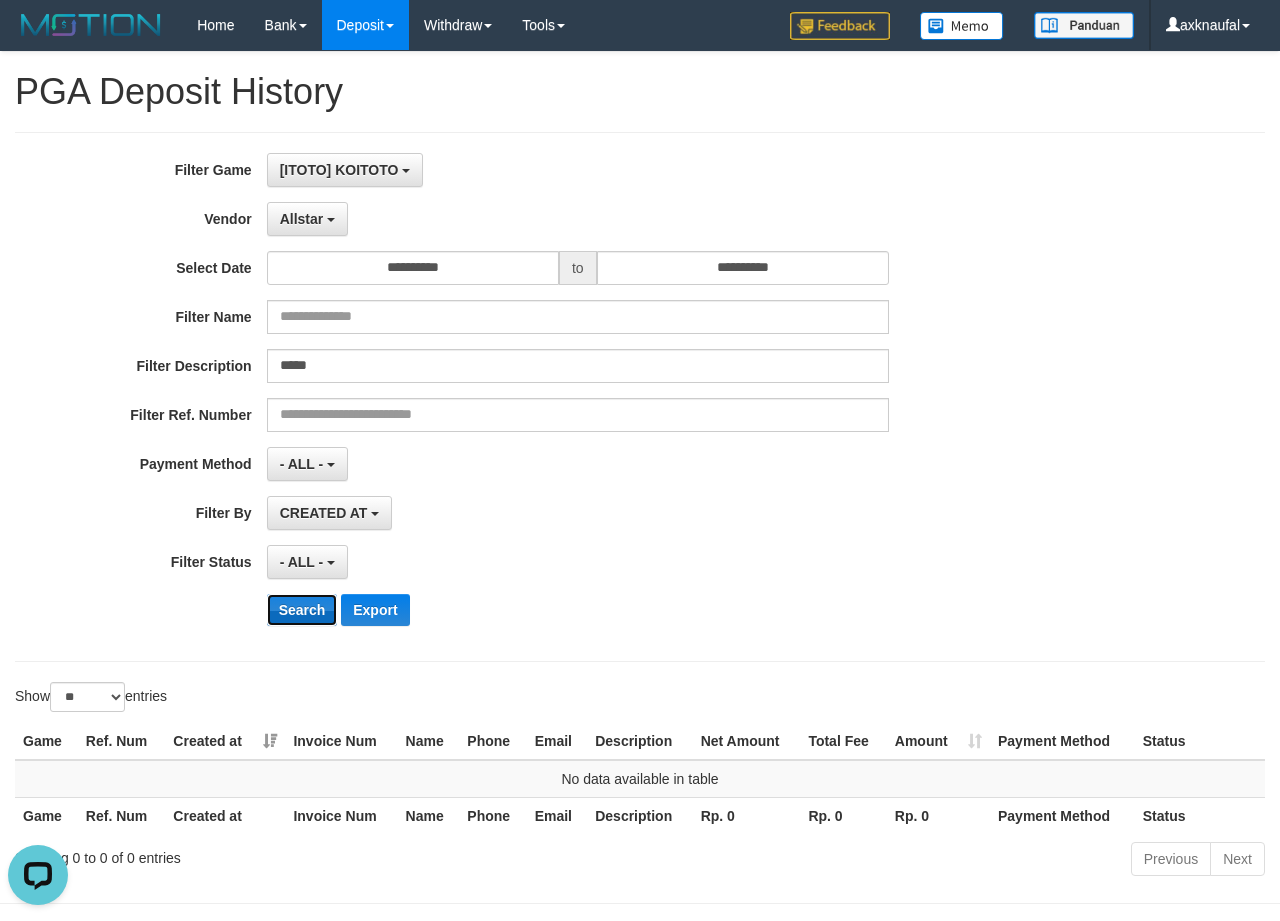 click on "Search" at bounding box center [302, 610] 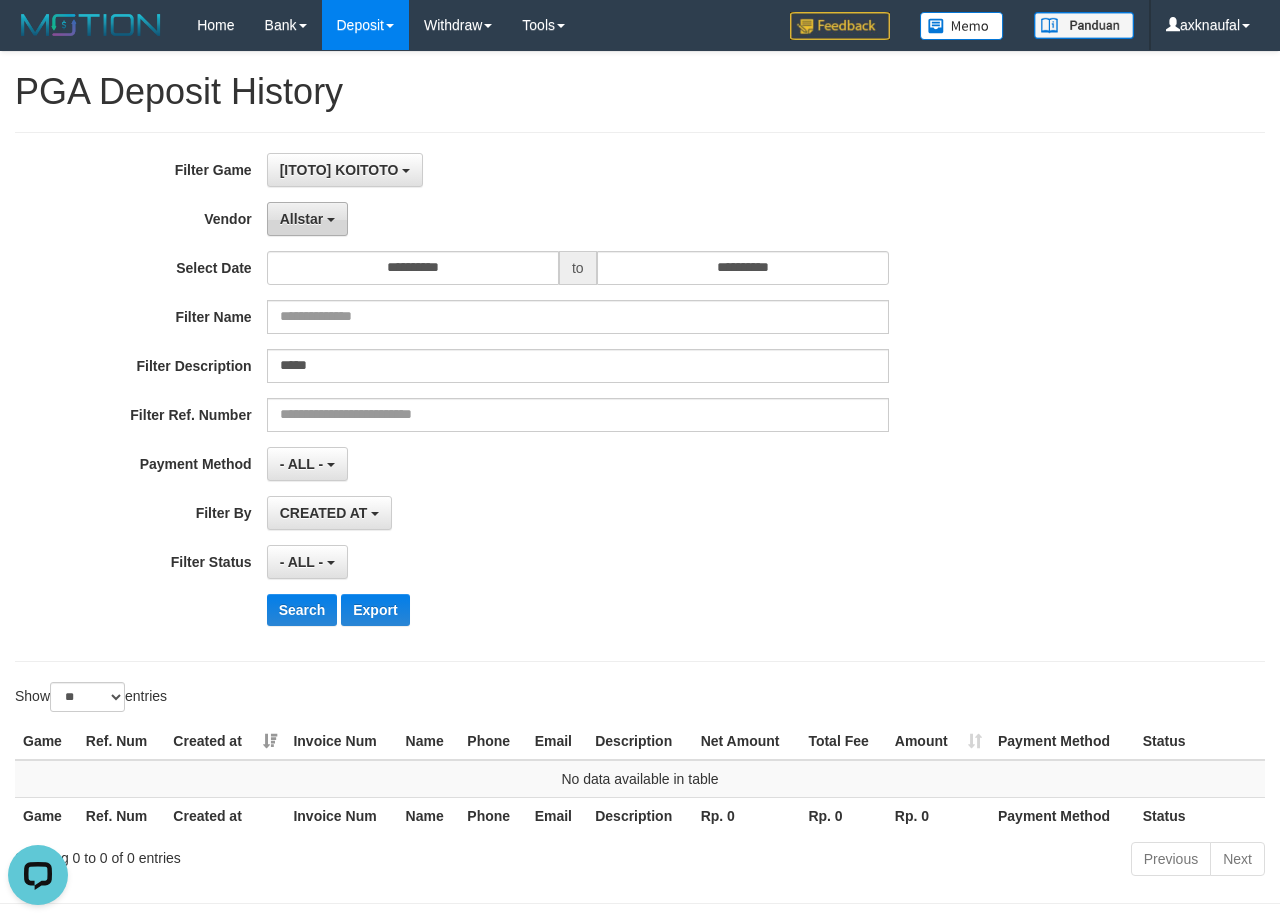 click on "Allstar" at bounding box center (302, 219) 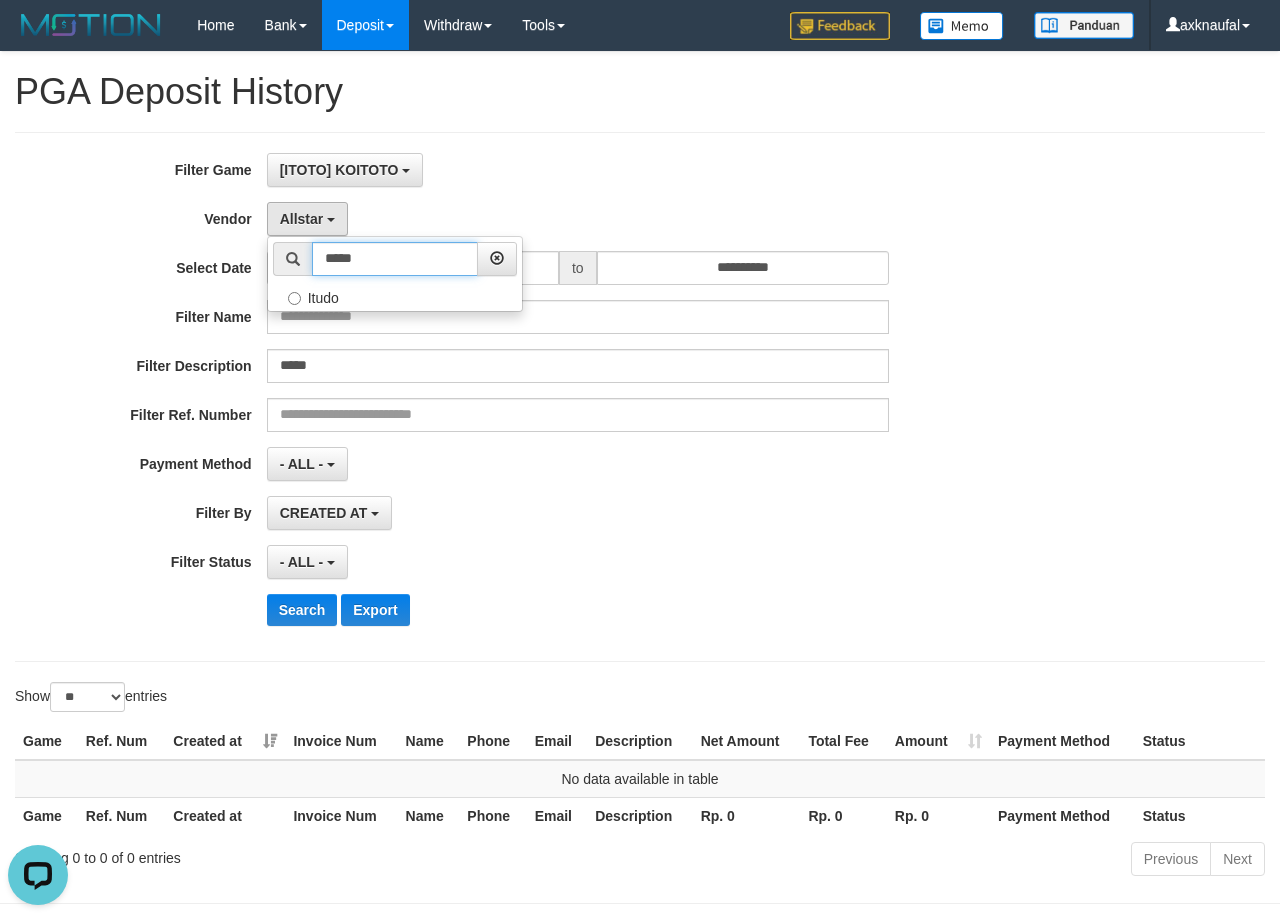 click on "*****" at bounding box center (395, 259) 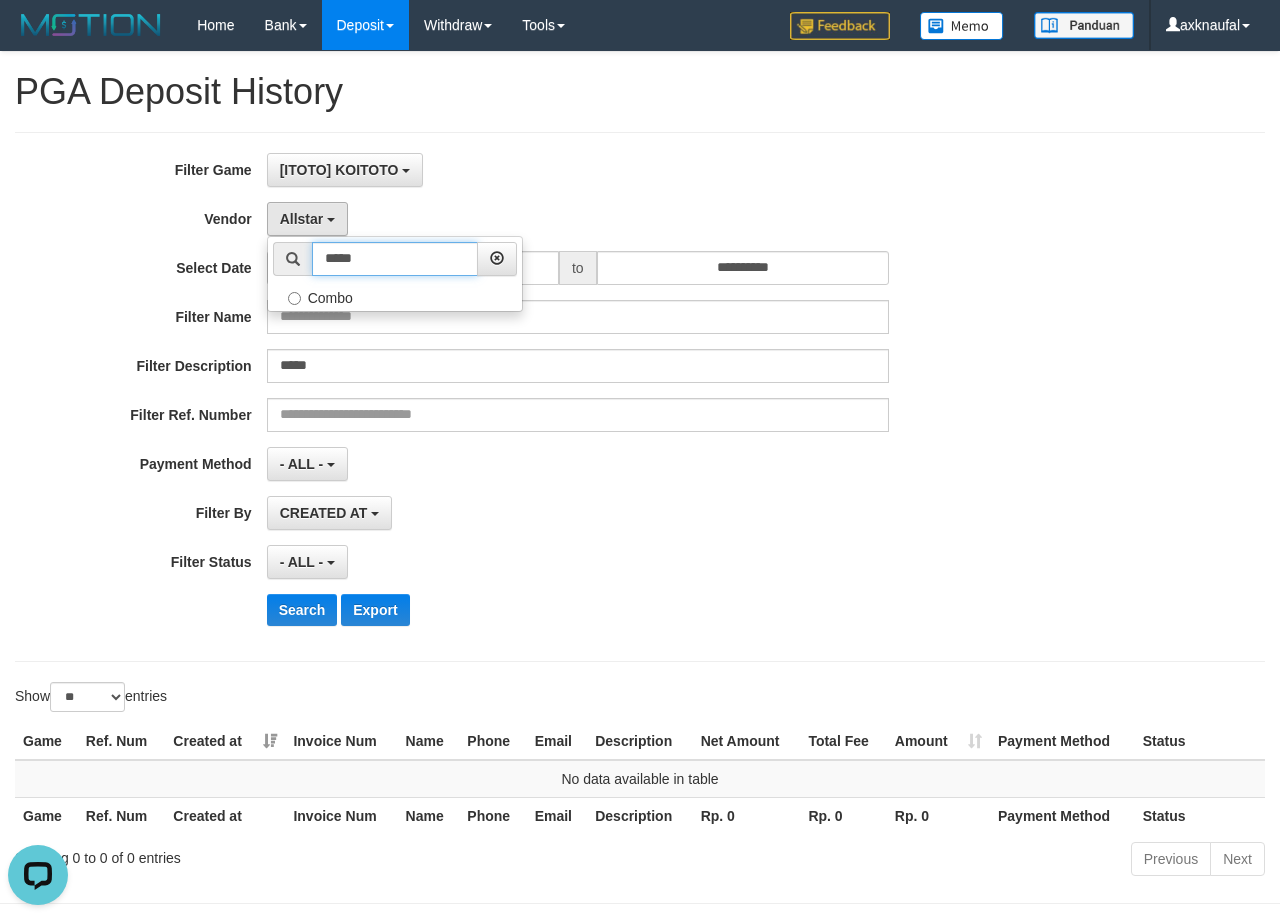 type on "*****" 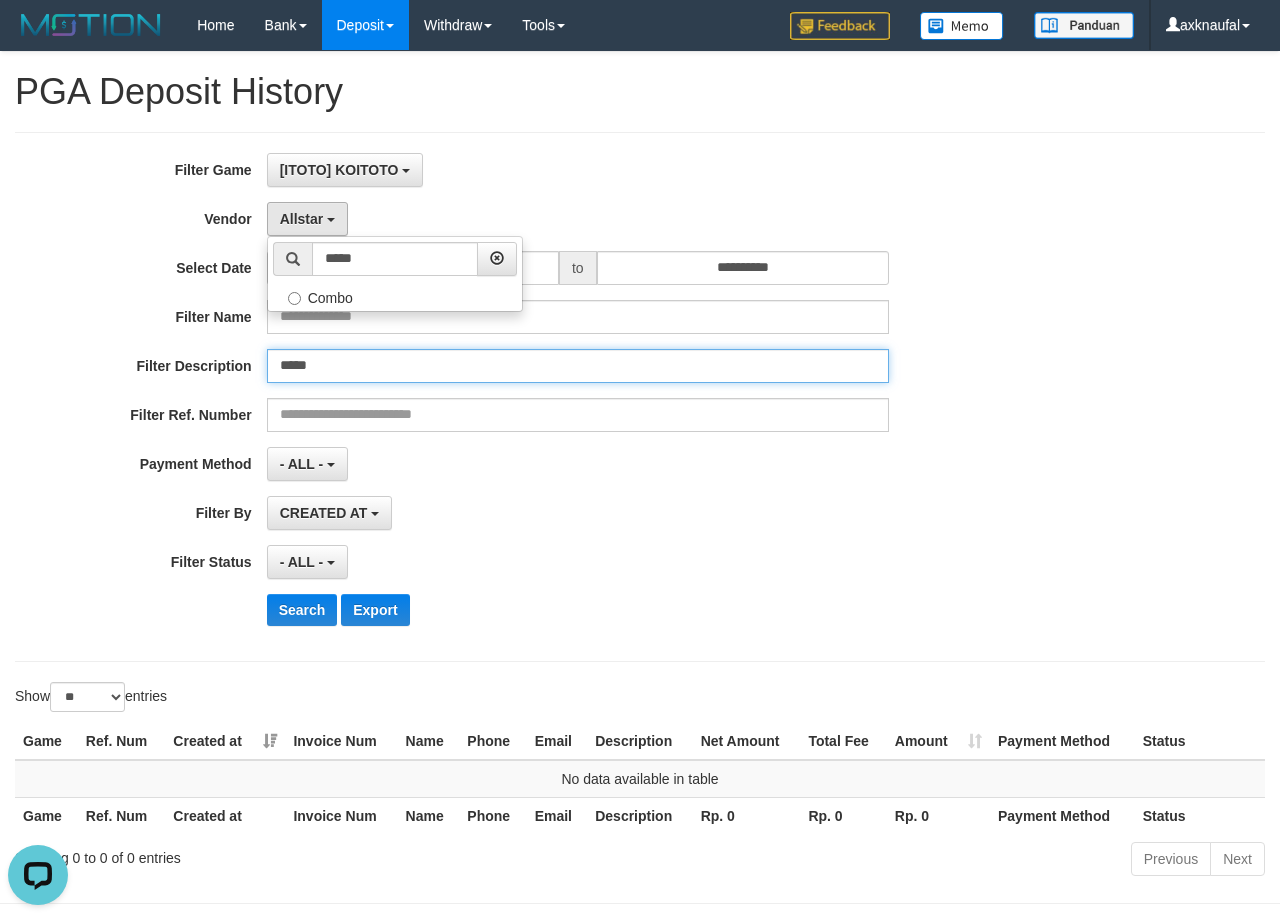 click on "*****" at bounding box center (578, 366) 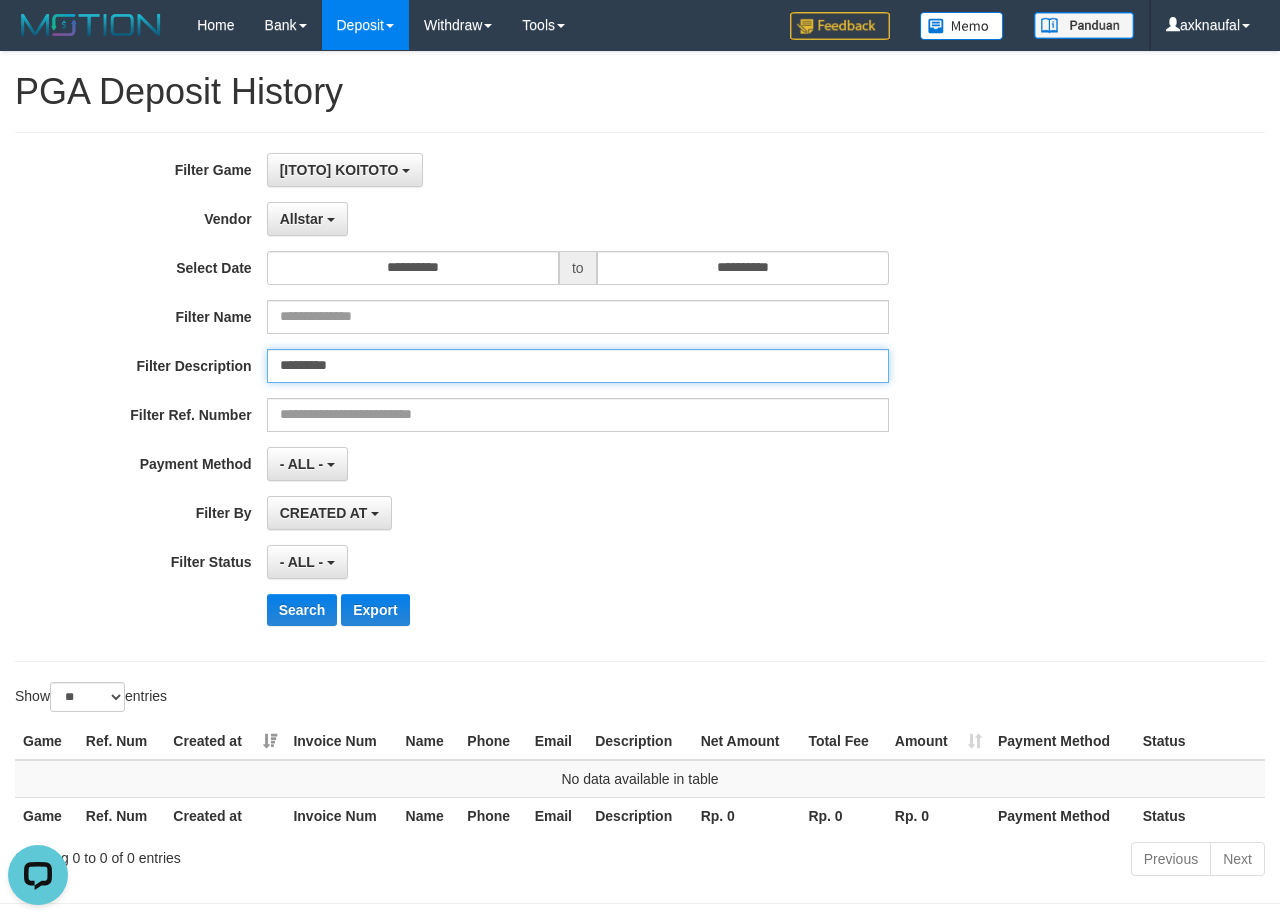 paste 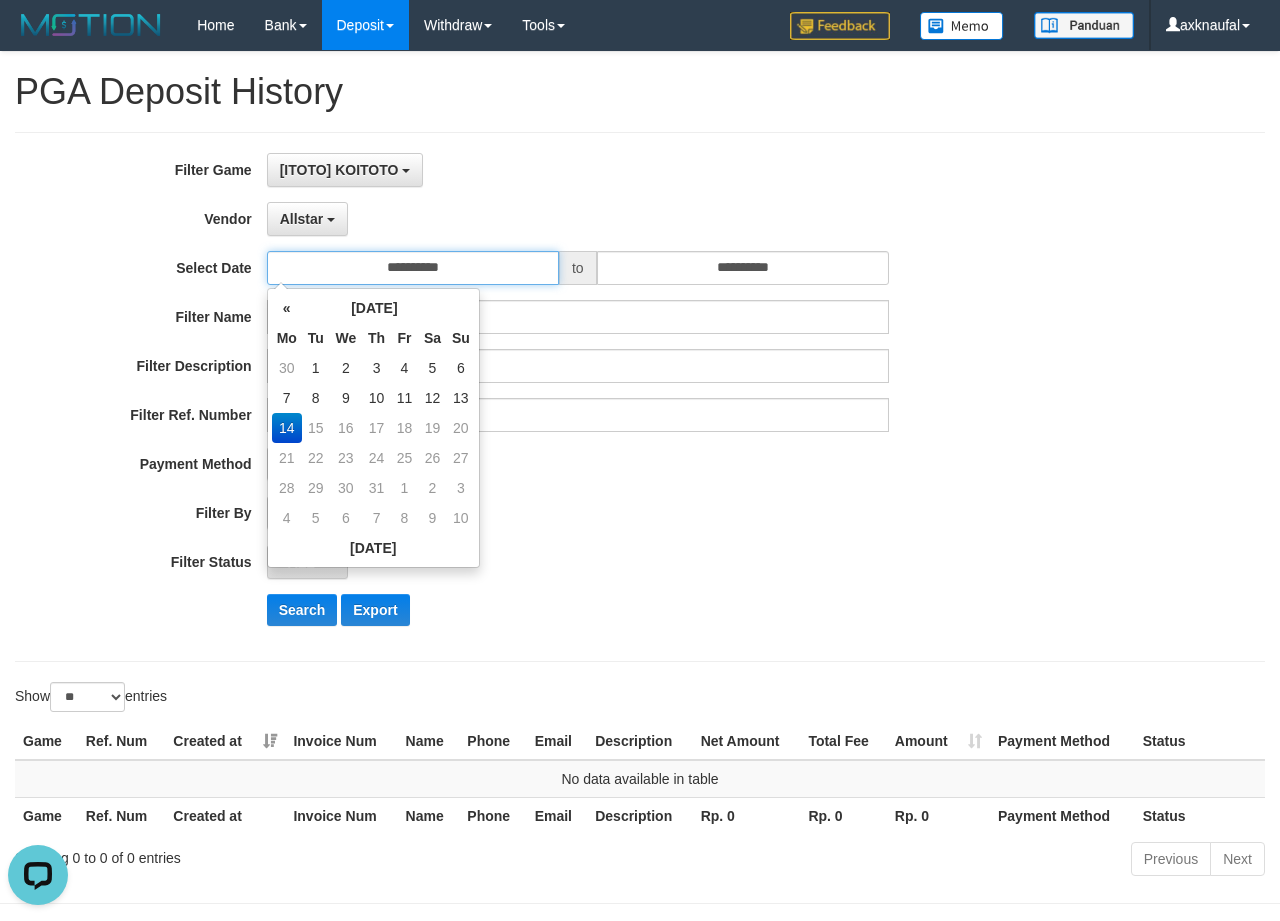 click on "**********" at bounding box center (413, 268) 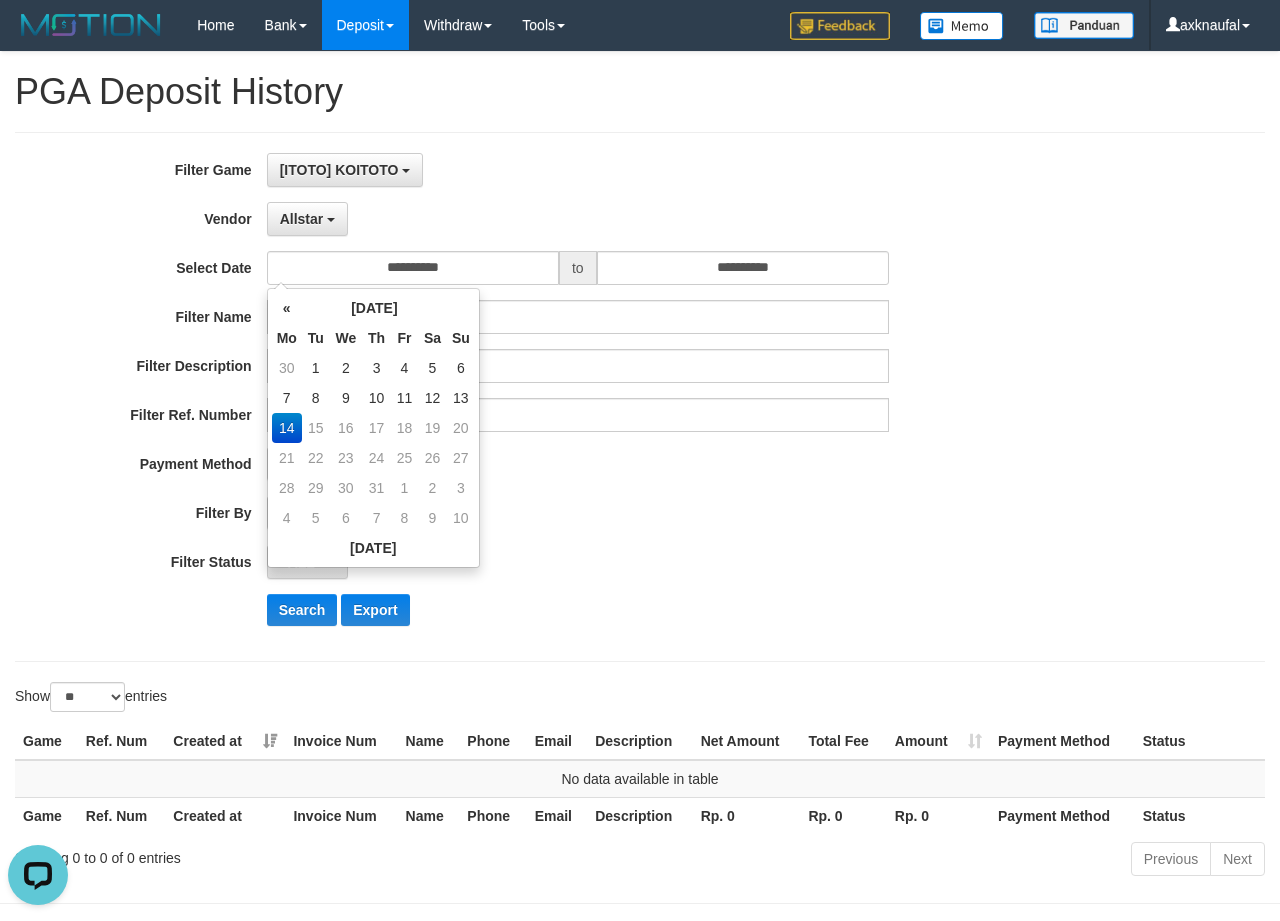 click on "CREATED AT
PAID AT
CREATED AT" at bounding box center (578, 513) 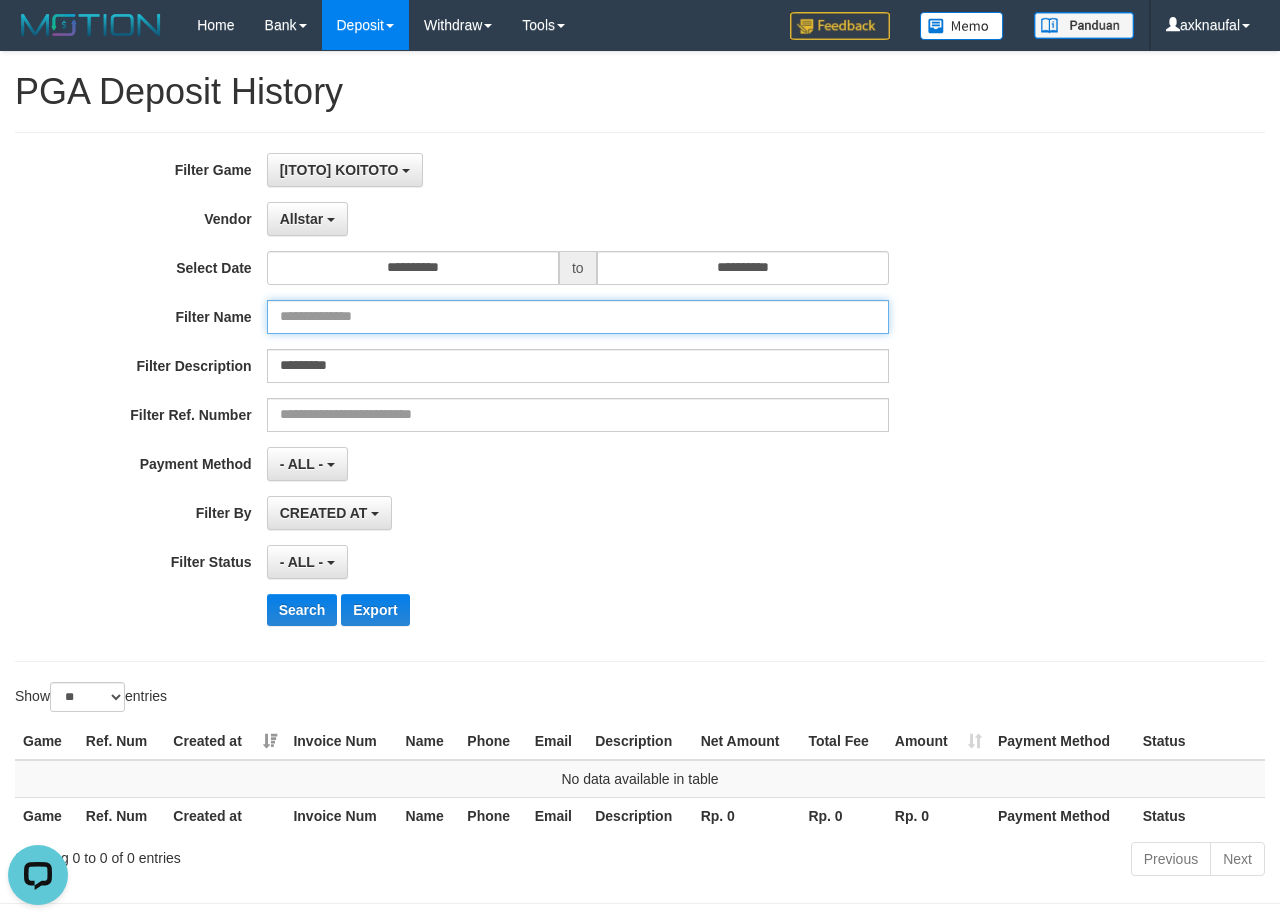 click at bounding box center (578, 317) 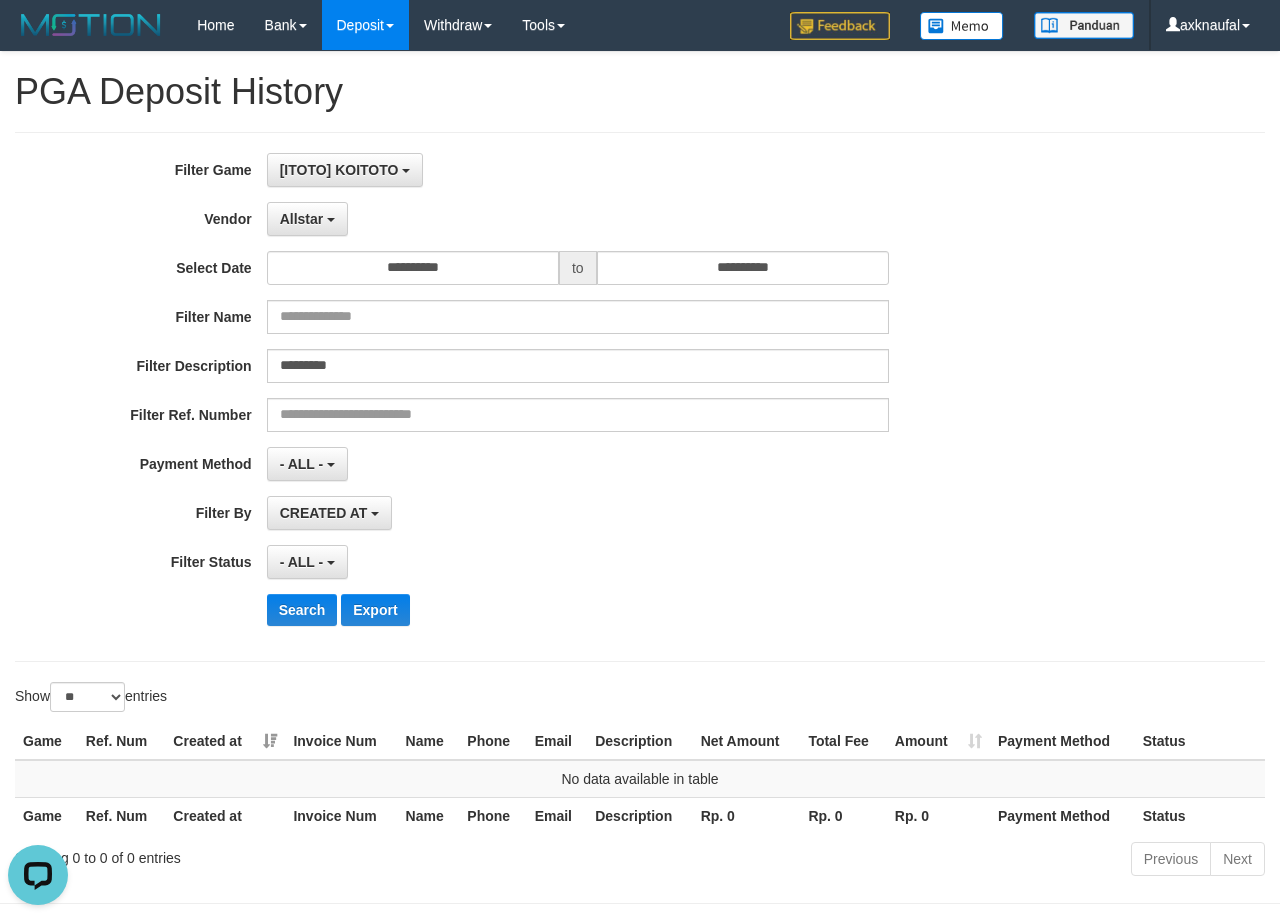 click on "**********" at bounding box center [640, 467] 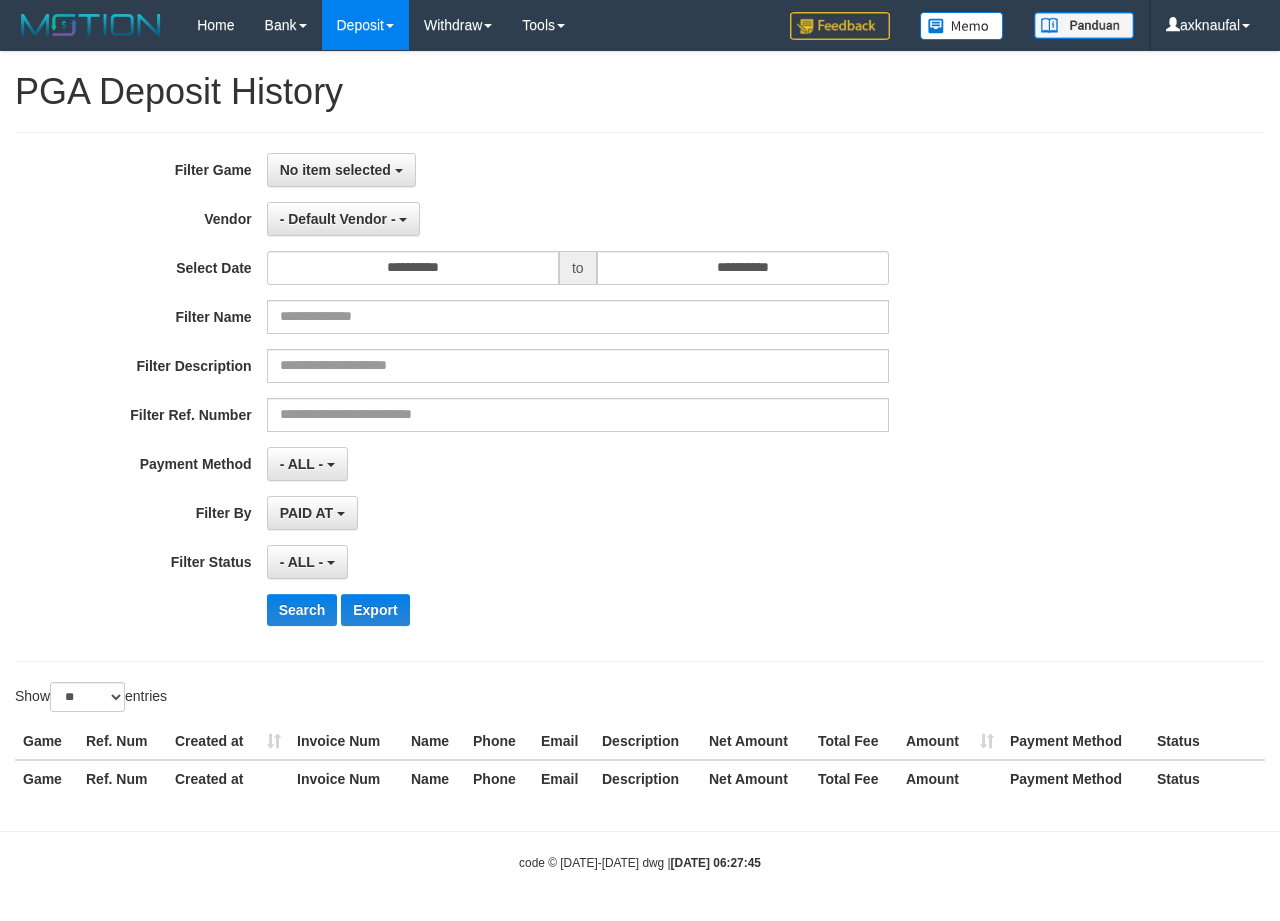 select 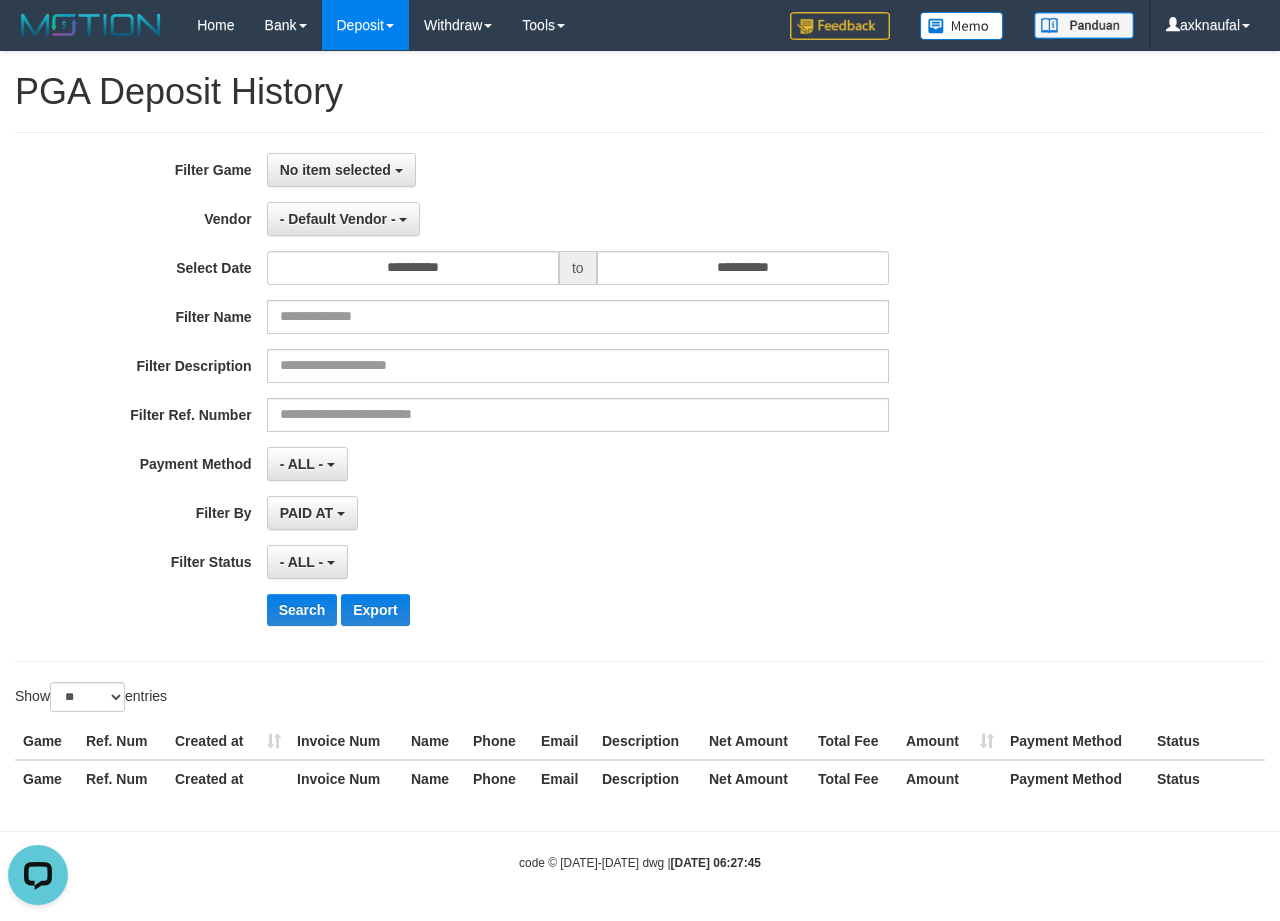 scroll, scrollTop: 0, scrollLeft: 0, axis: both 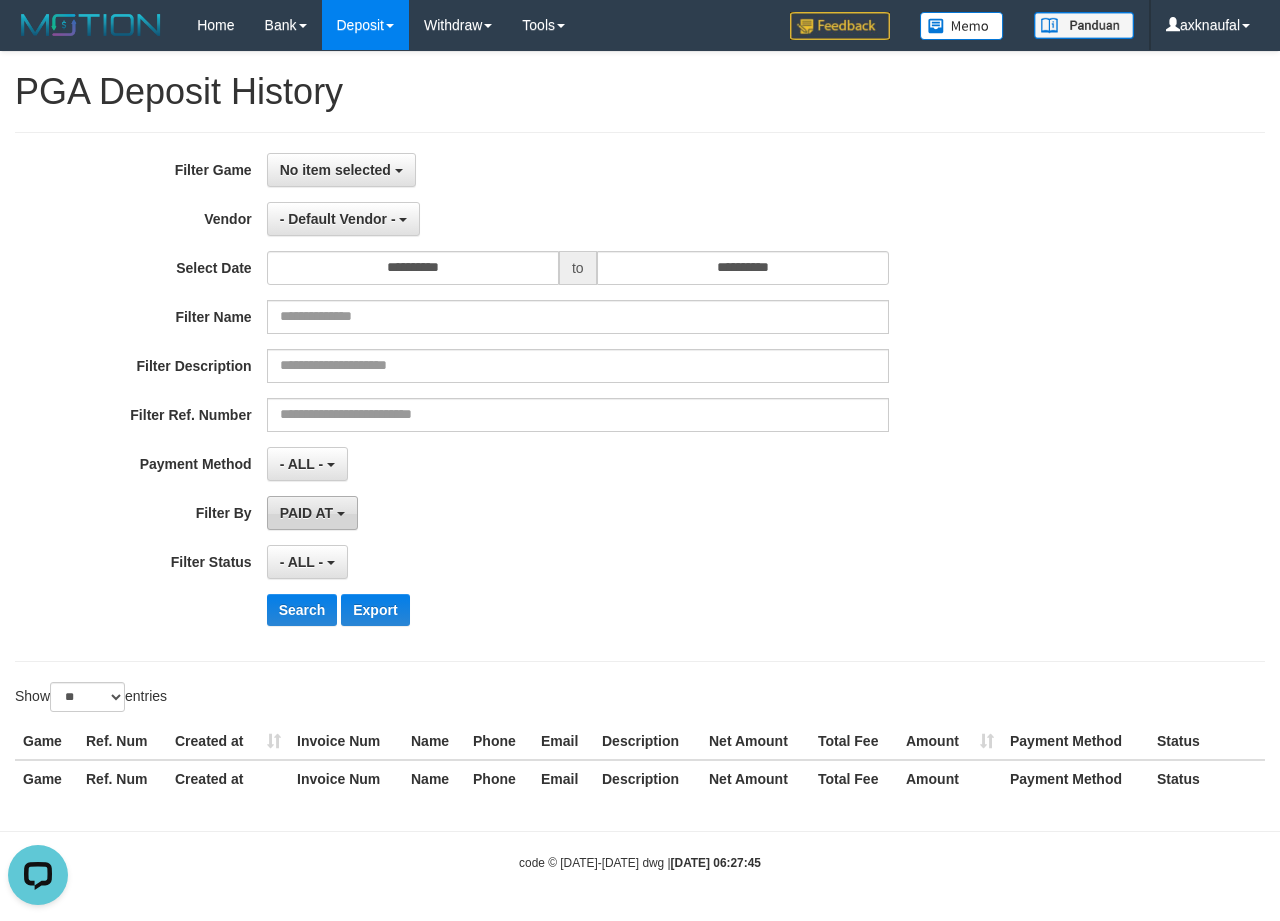 click on "PAID AT" at bounding box center (306, 513) 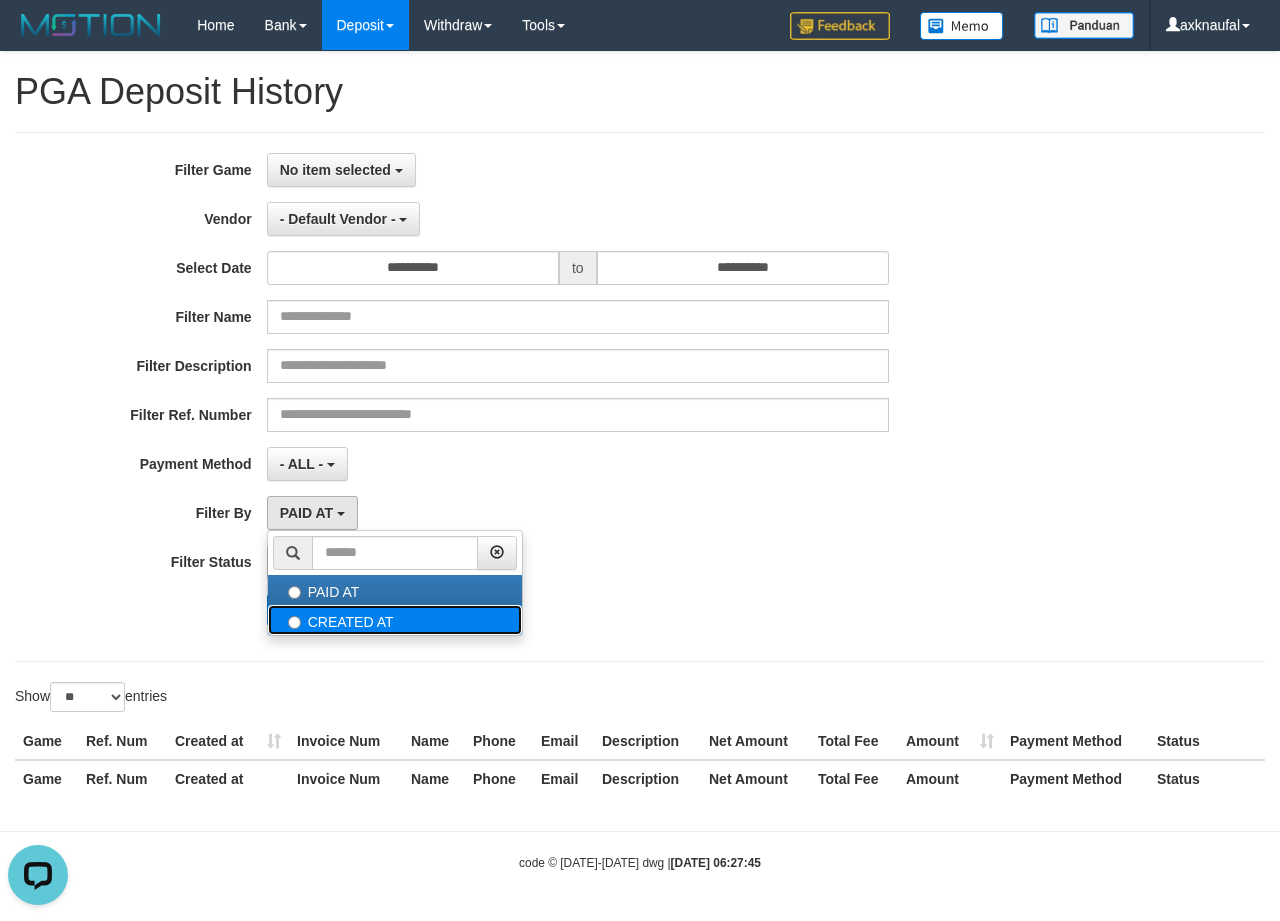 click on "CREATED AT" at bounding box center (395, 620) 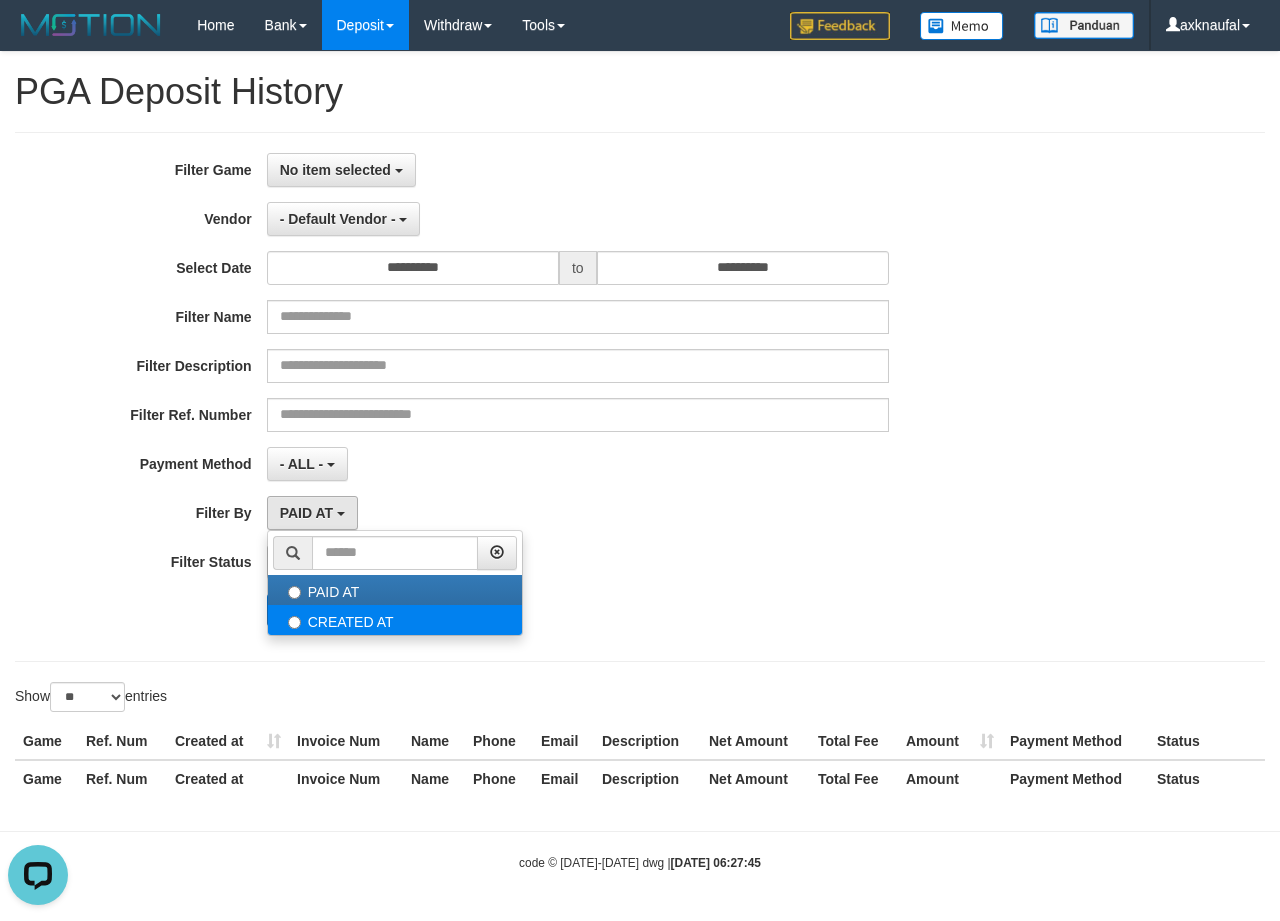 select on "*" 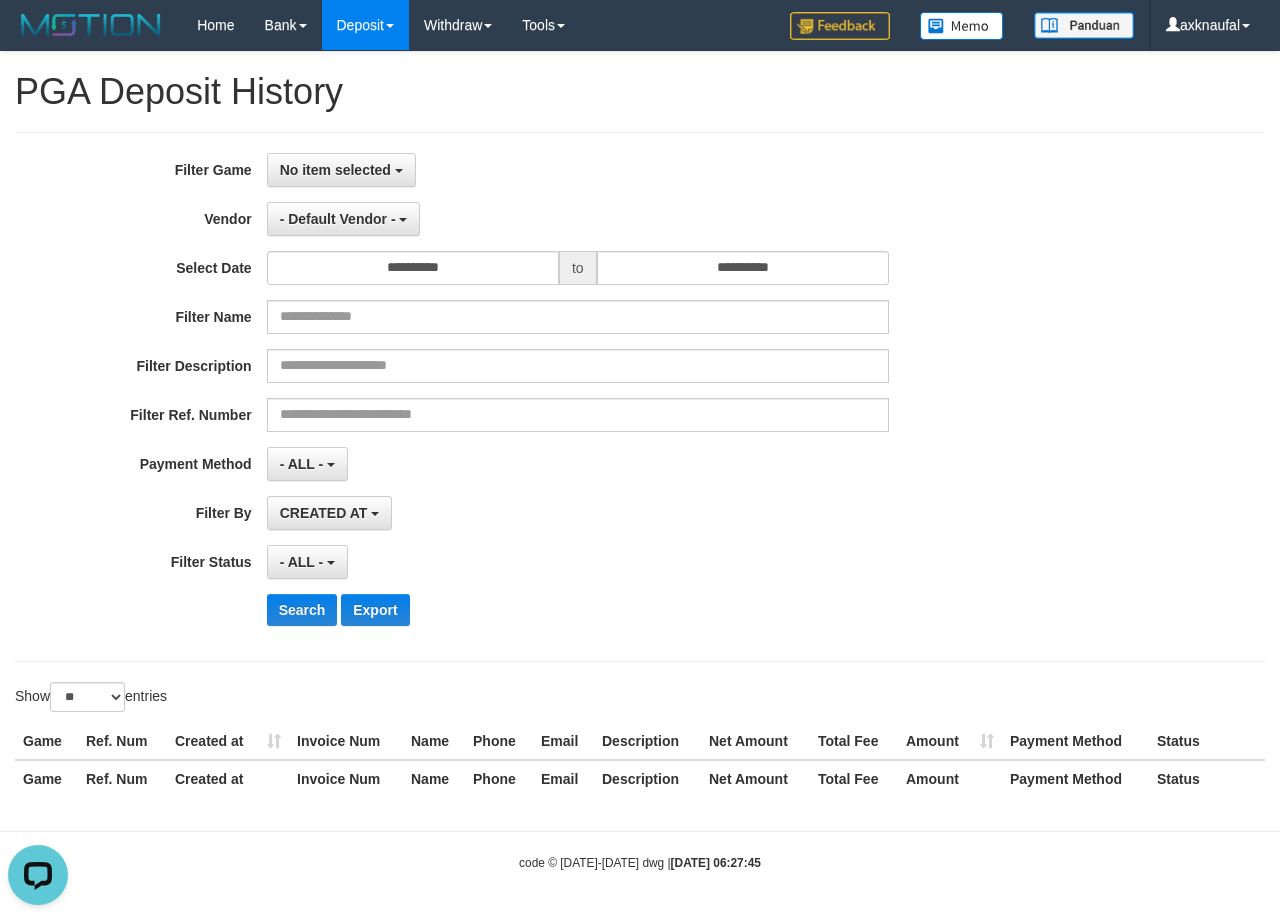 click on "**********" at bounding box center [533, 397] 